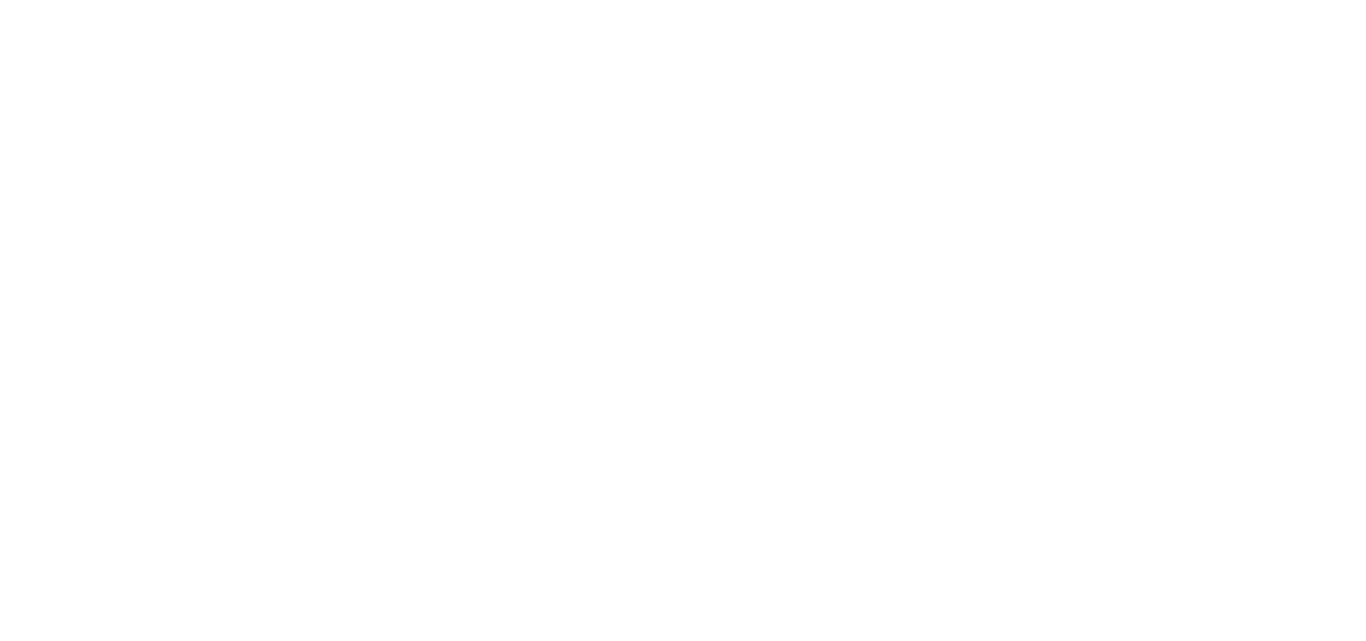scroll, scrollTop: 0, scrollLeft: 0, axis: both 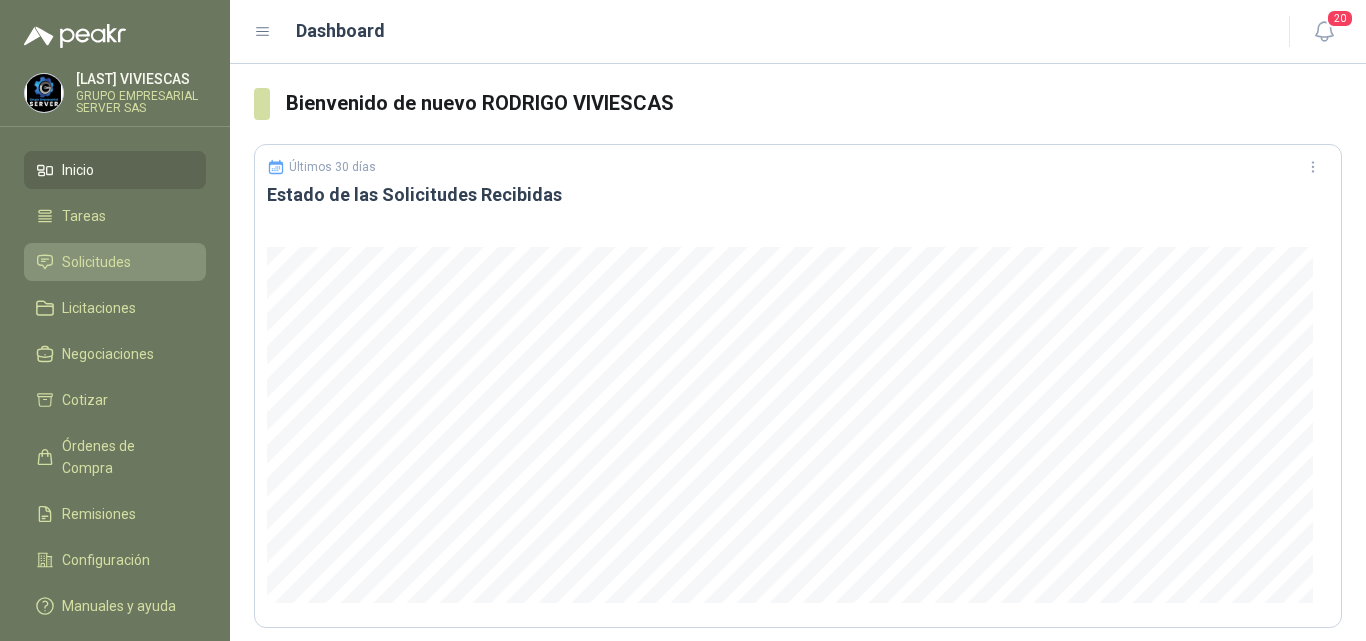 click on "Solicitudes" at bounding box center [96, 262] 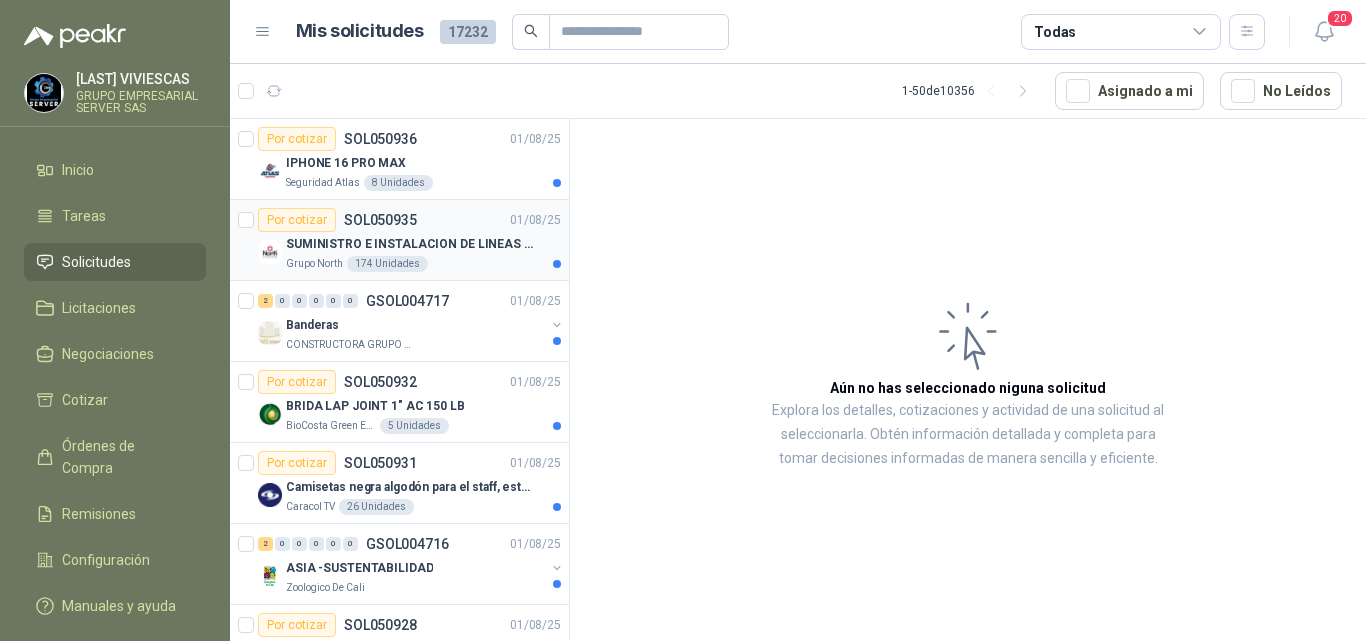 click on "SUMINISTRO E INSTALACION DE LINEAS DE VIDA" at bounding box center [410, 244] 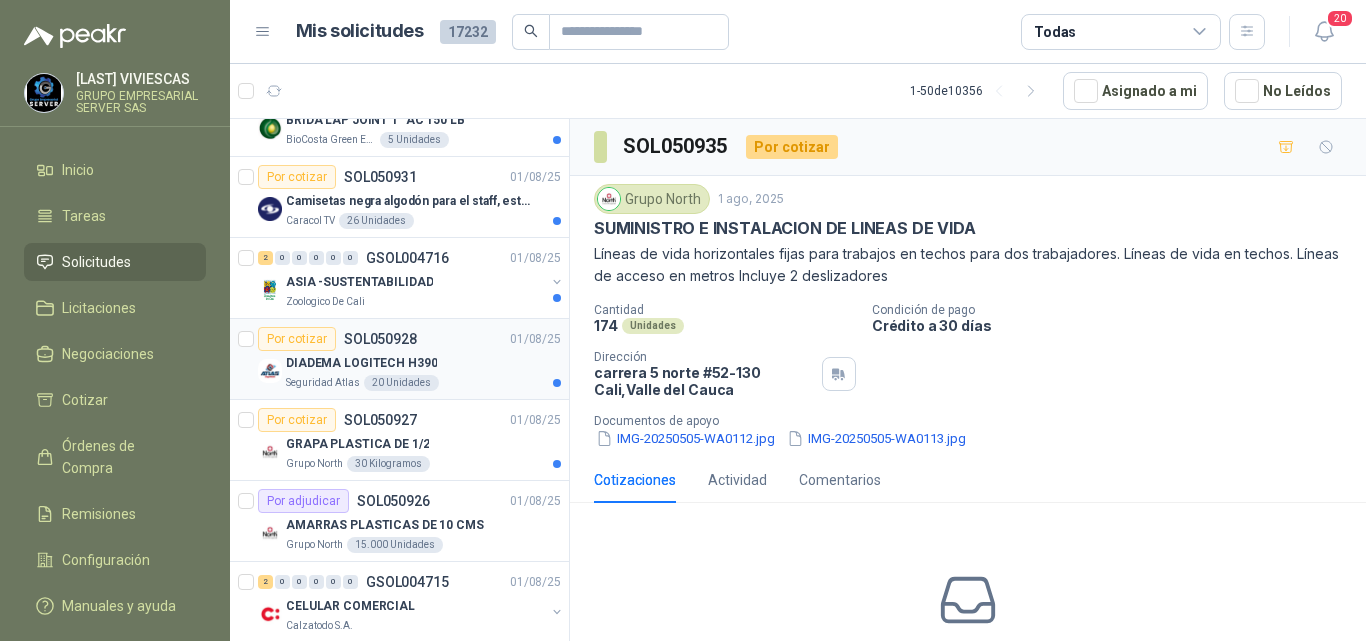 scroll, scrollTop: 300, scrollLeft: 0, axis: vertical 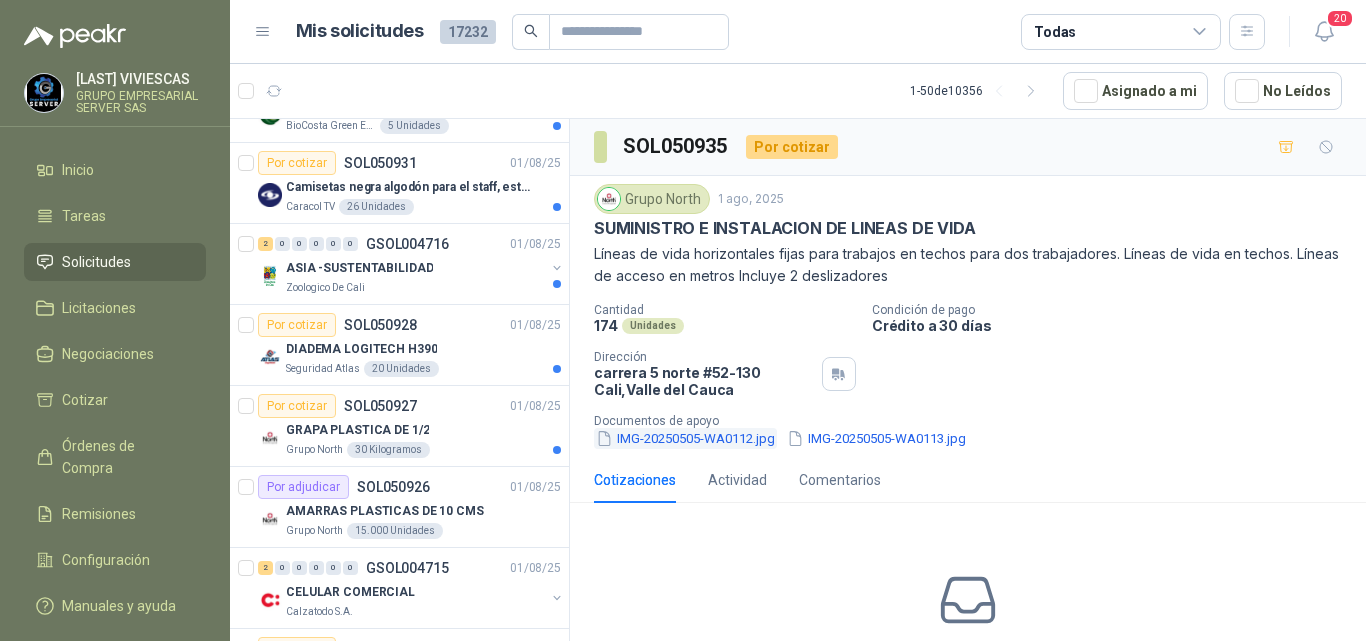 click on "IMG-20250505-WA0112.jpg" at bounding box center (685, 438) 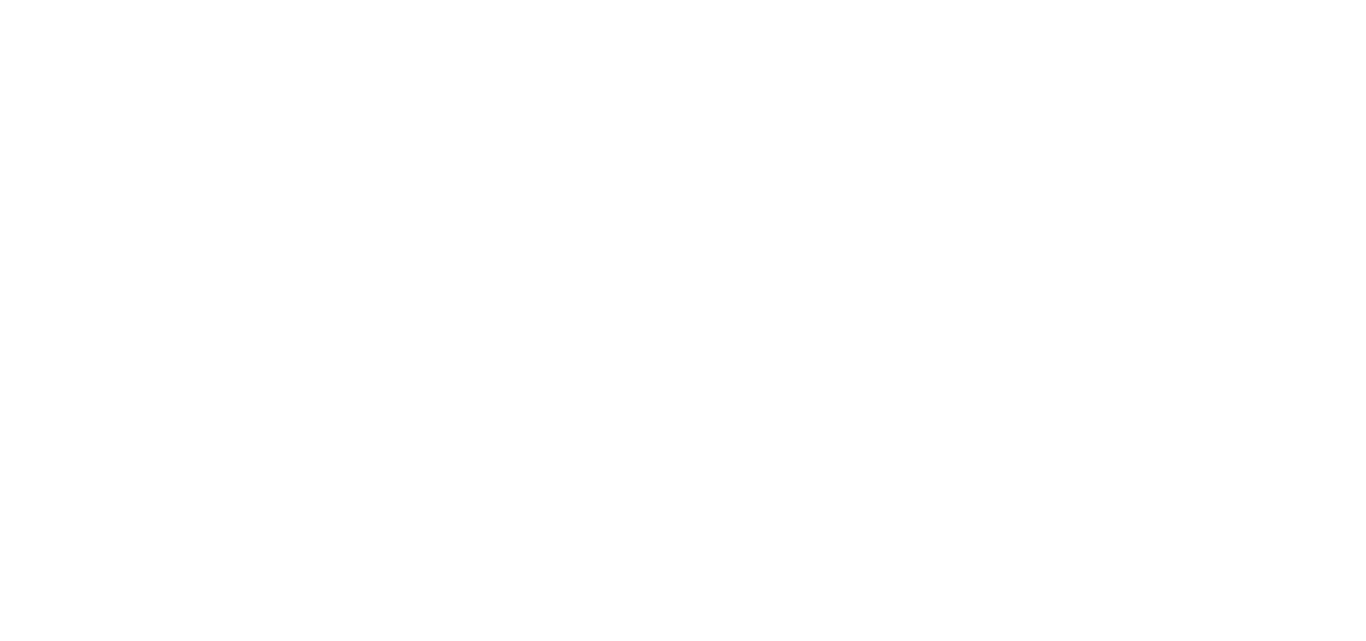 scroll, scrollTop: 0, scrollLeft: 0, axis: both 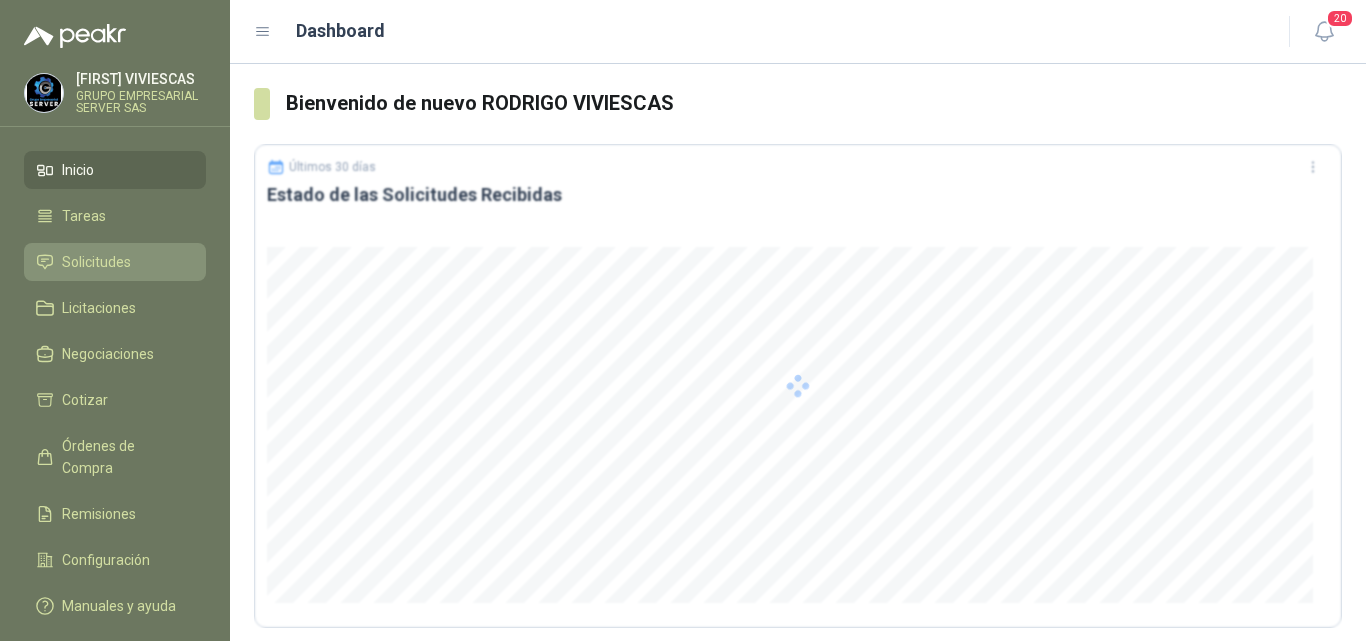 click on "Solicitudes" at bounding box center (96, 262) 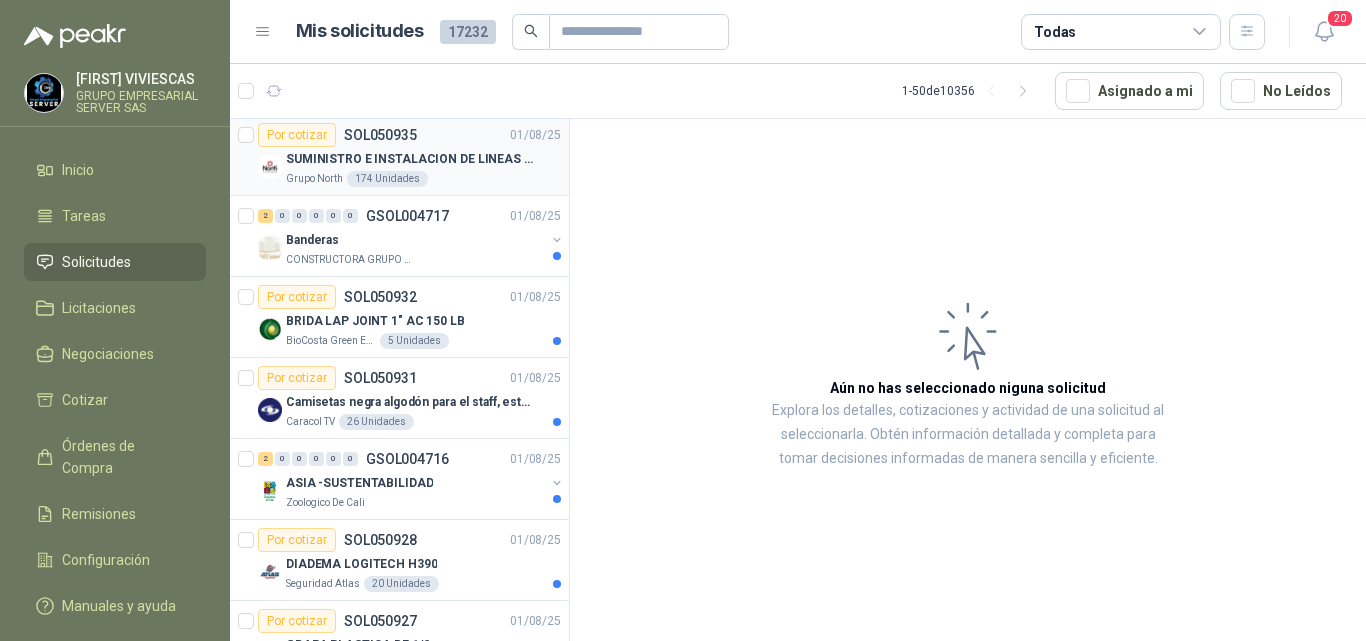 scroll, scrollTop: 100, scrollLeft: 0, axis: vertical 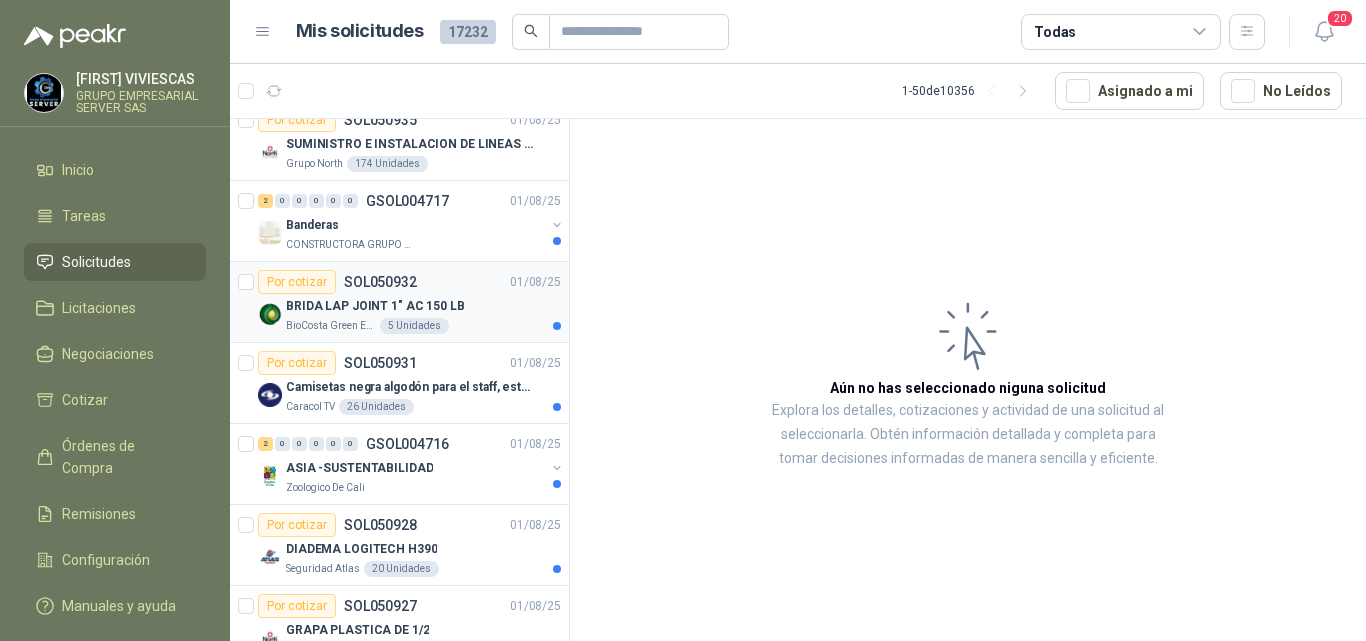 click on "BRIDA LAP JOINT 1" AC 150 LB" at bounding box center (375, 306) 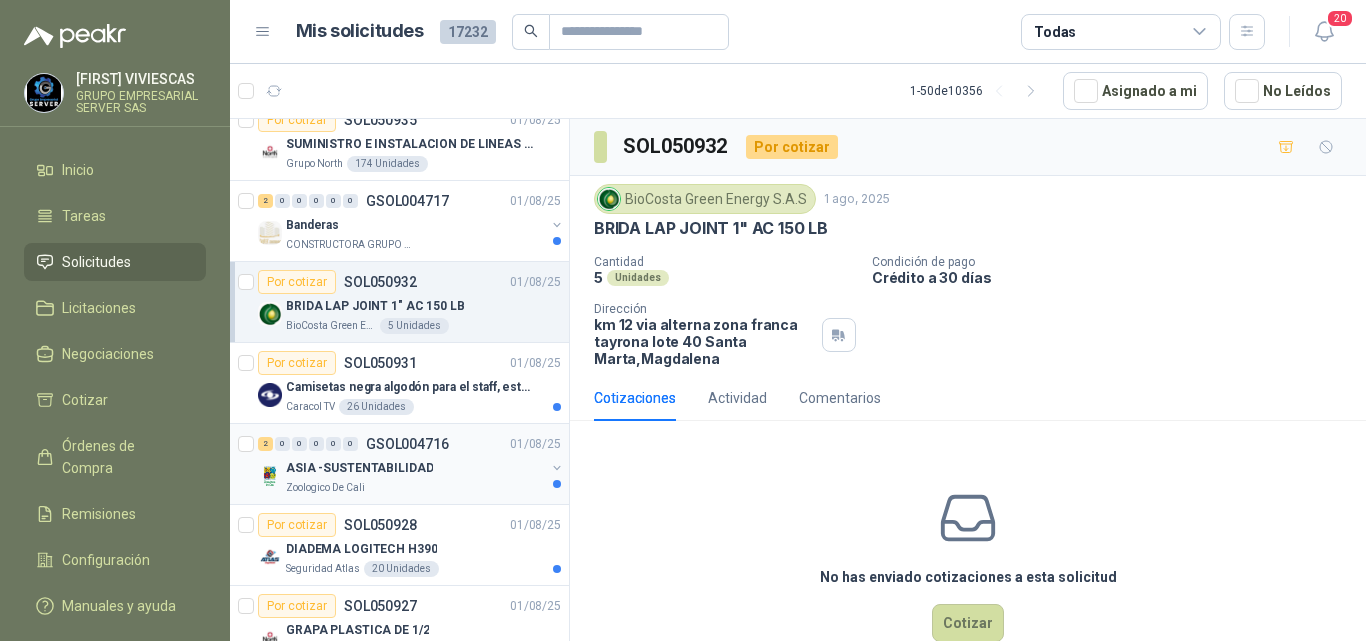 scroll, scrollTop: 200, scrollLeft: 0, axis: vertical 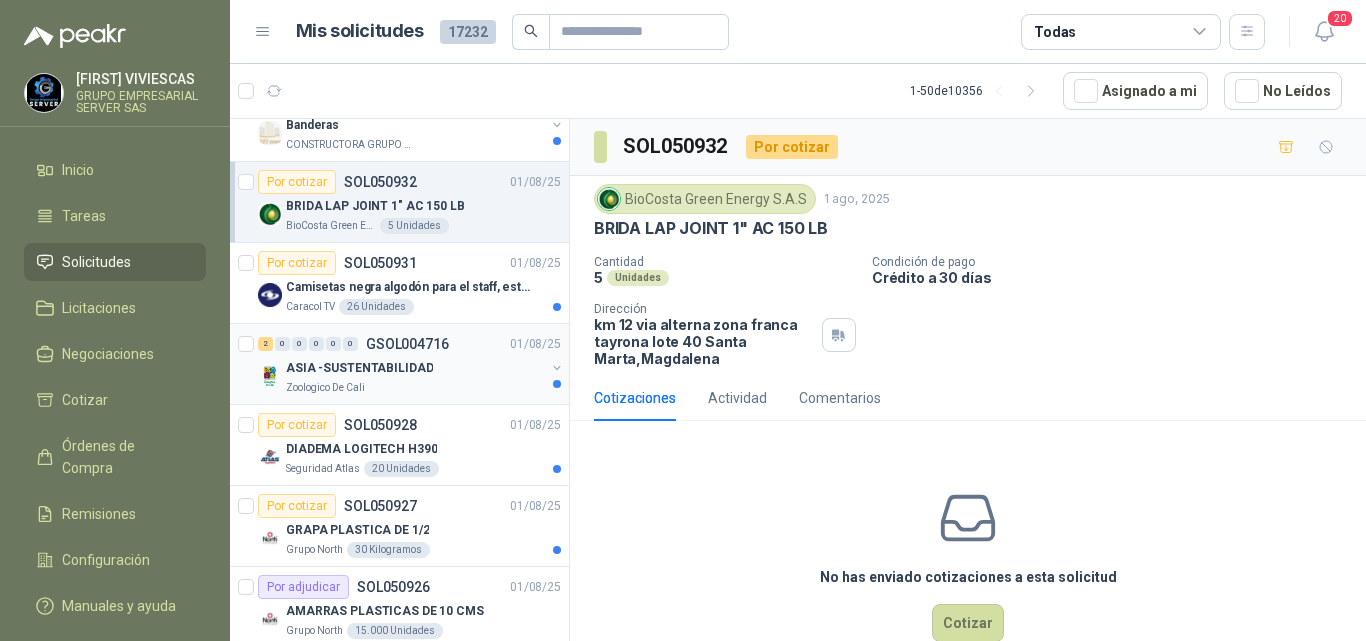 click on "ASIA -SUSTENTABILIDAD" at bounding box center (359, 368) 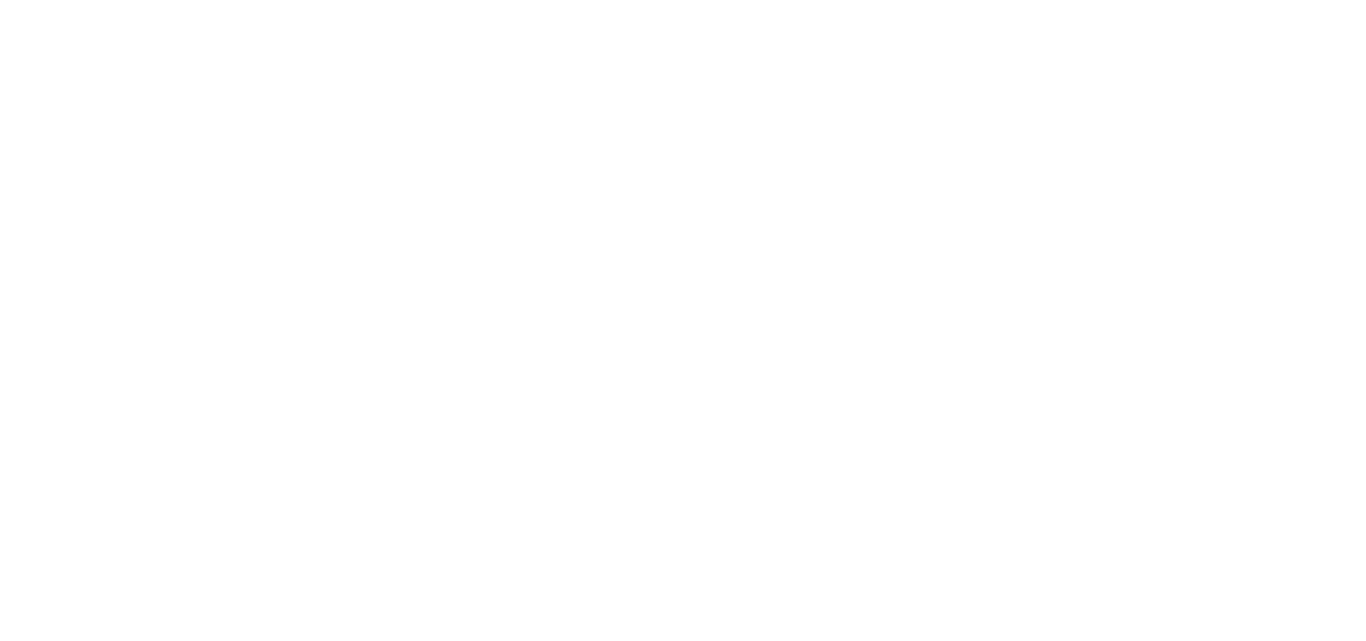 scroll, scrollTop: 0, scrollLeft: 0, axis: both 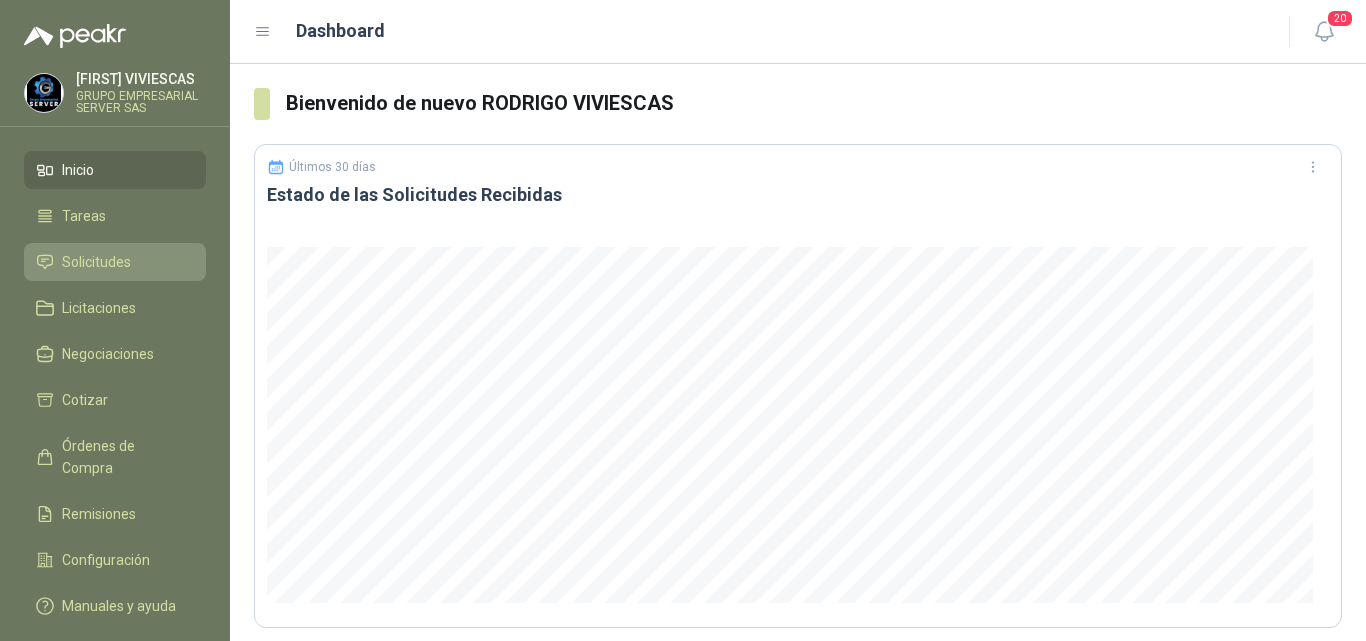 click on "Solicitudes" at bounding box center (96, 262) 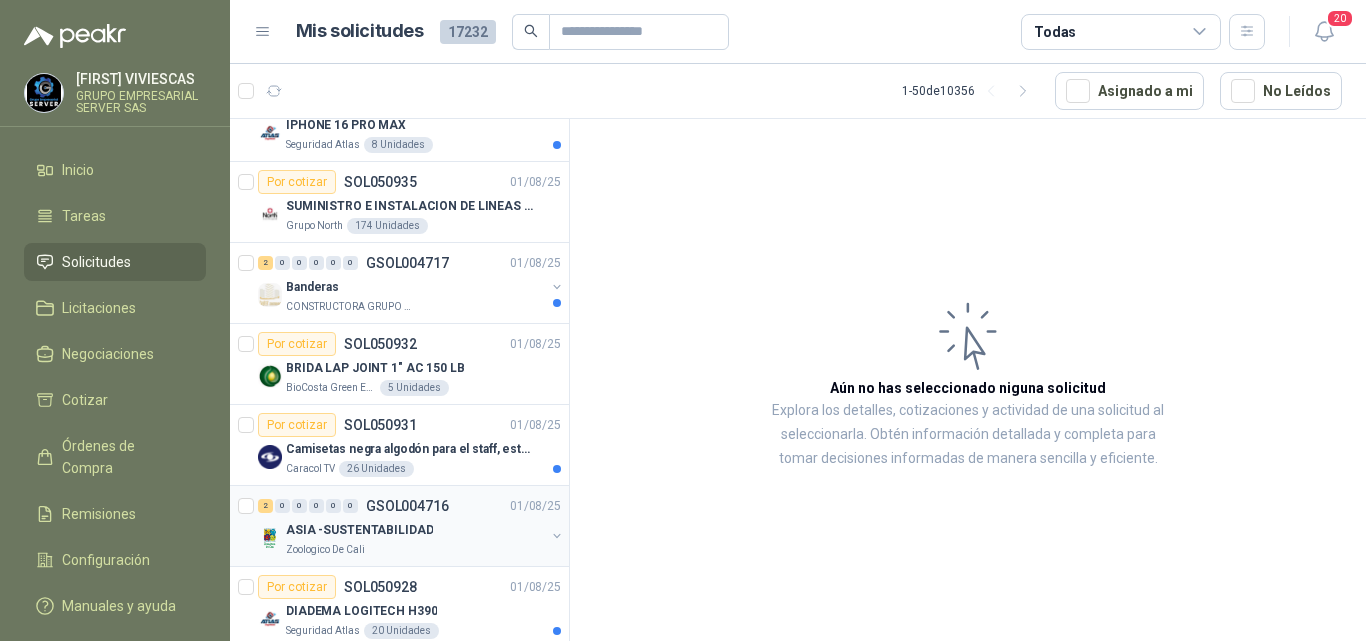 scroll, scrollTop: 200, scrollLeft: 0, axis: vertical 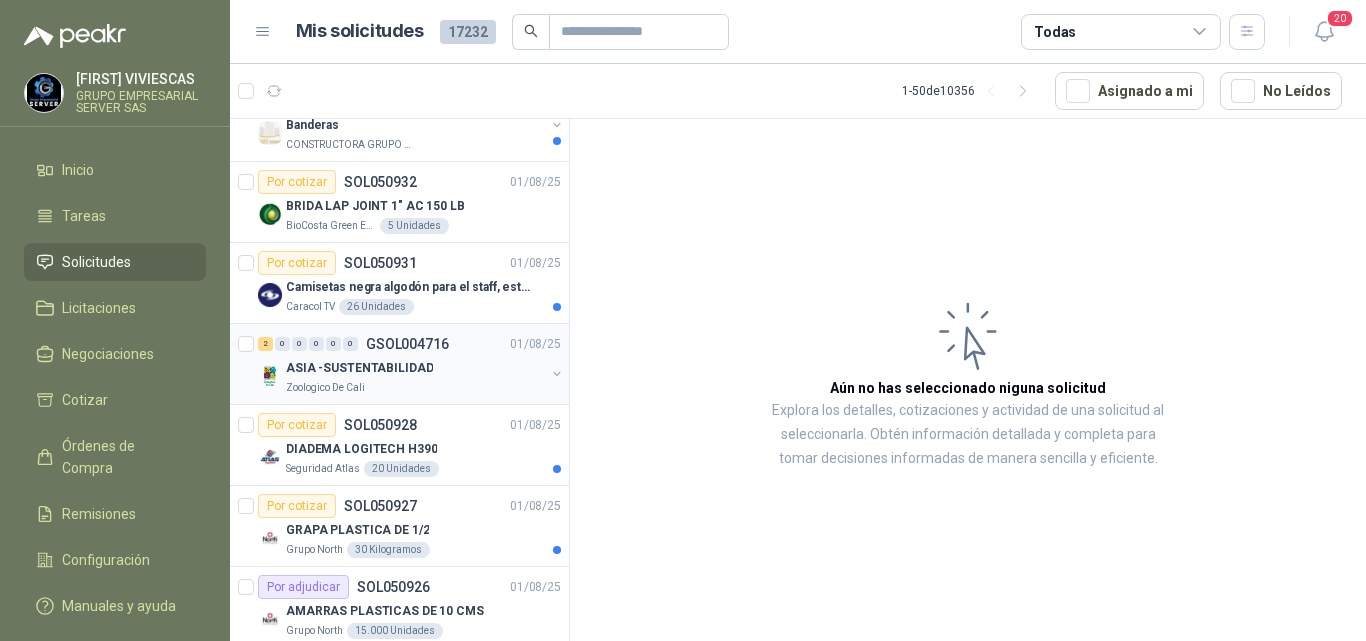 click on "ASIA -SUSTENTABILIDAD" at bounding box center (359, 368) 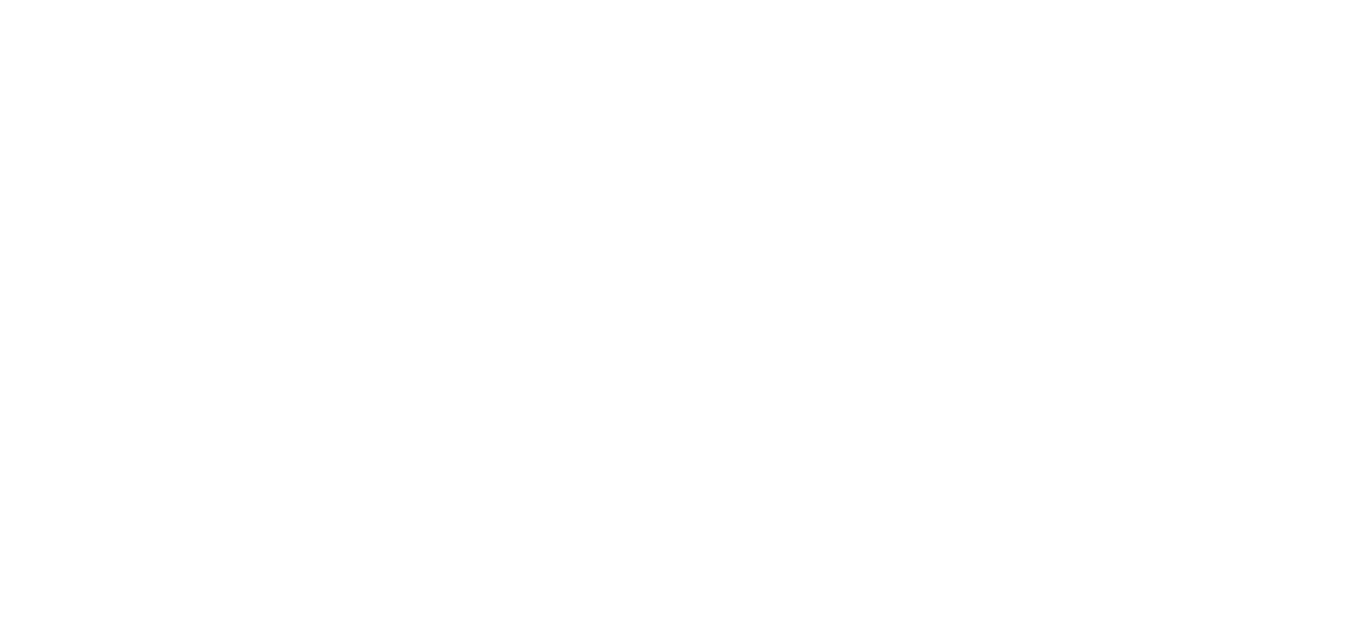 scroll, scrollTop: 0, scrollLeft: 0, axis: both 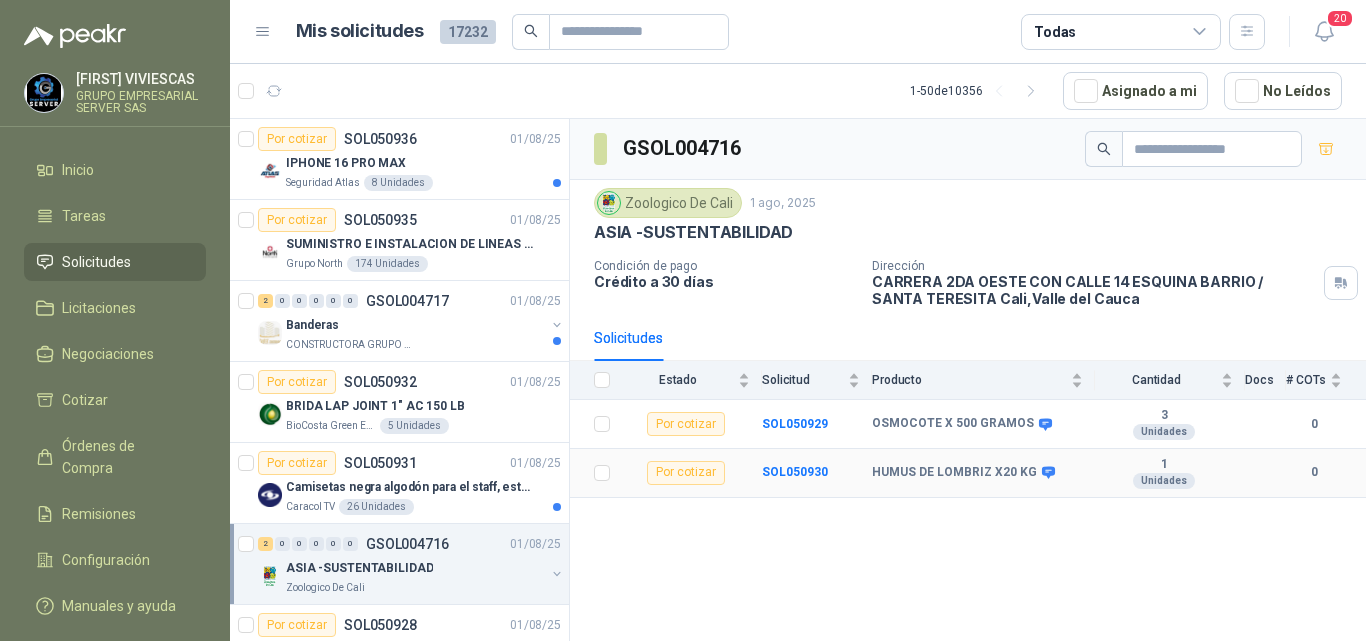 click on "Por cotizar" at bounding box center [686, 473] 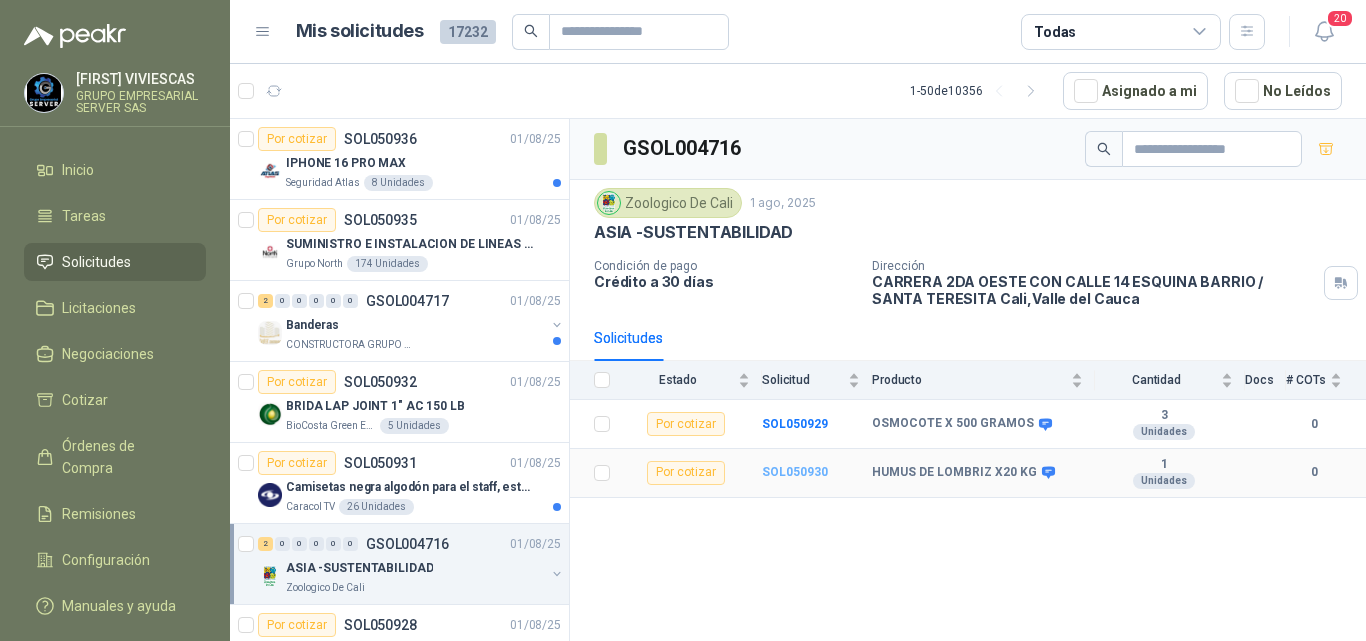 click on "SOL050930" at bounding box center (795, 472) 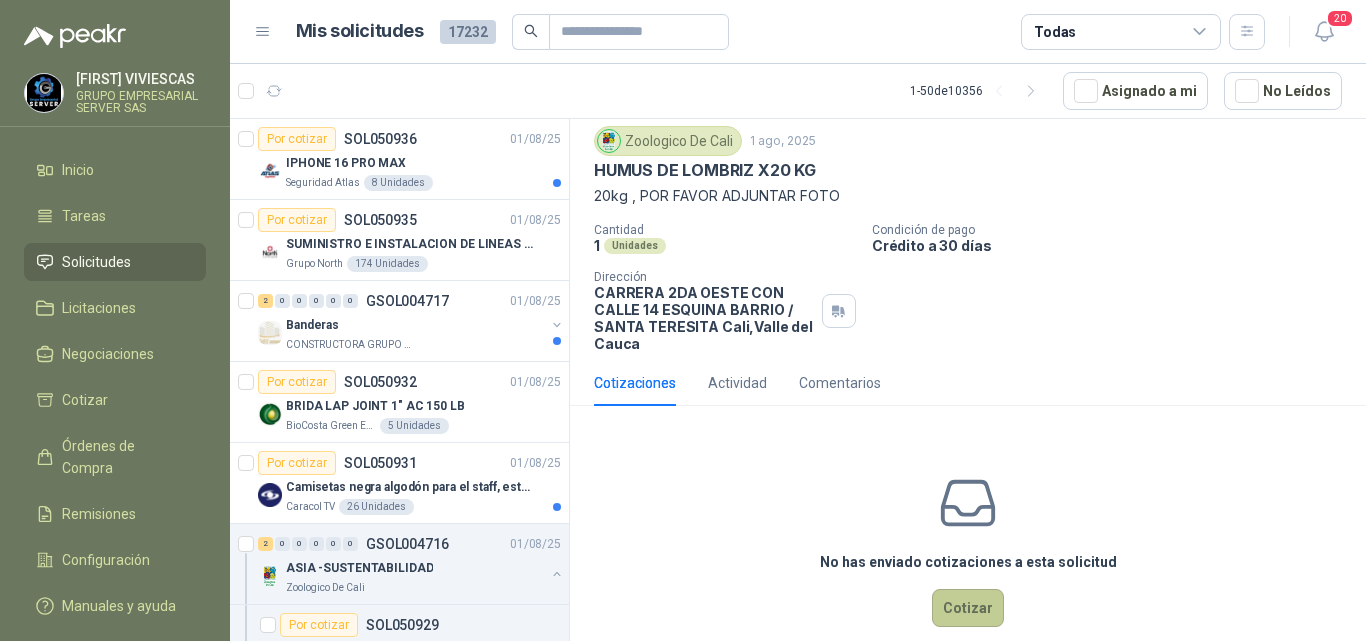 scroll, scrollTop: 87, scrollLeft: 0, axis: vertical 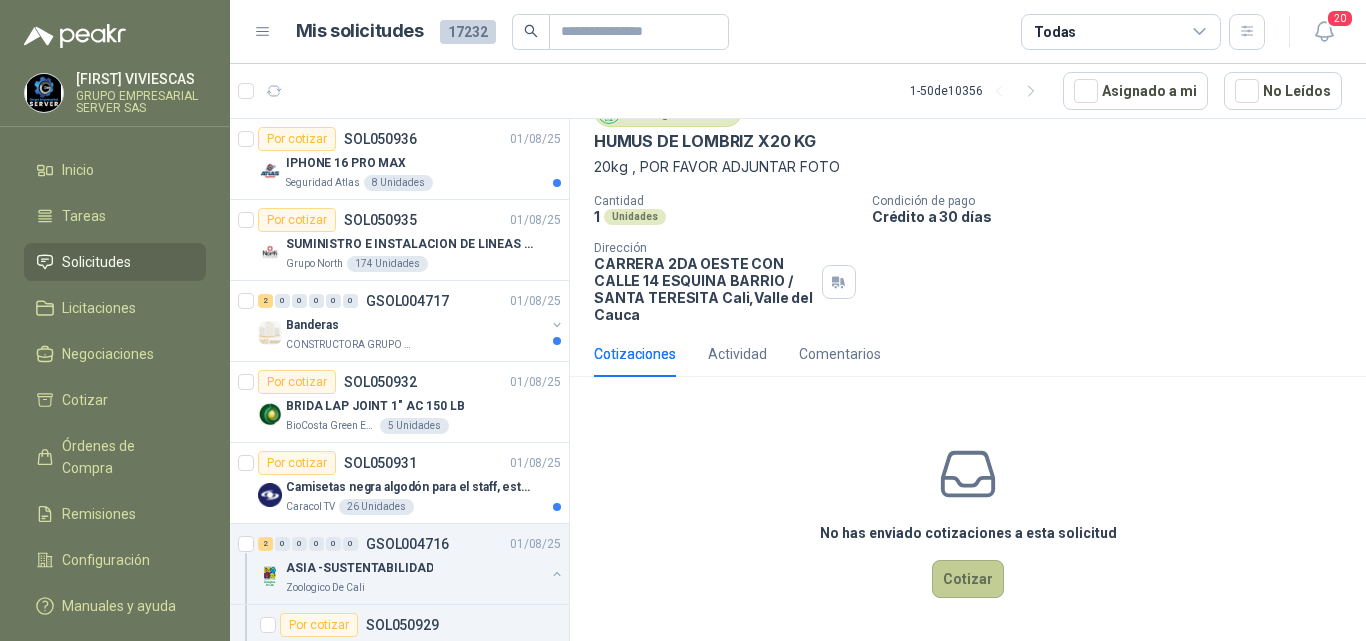 click on "Cotizar" at bounding box center (968, 579) 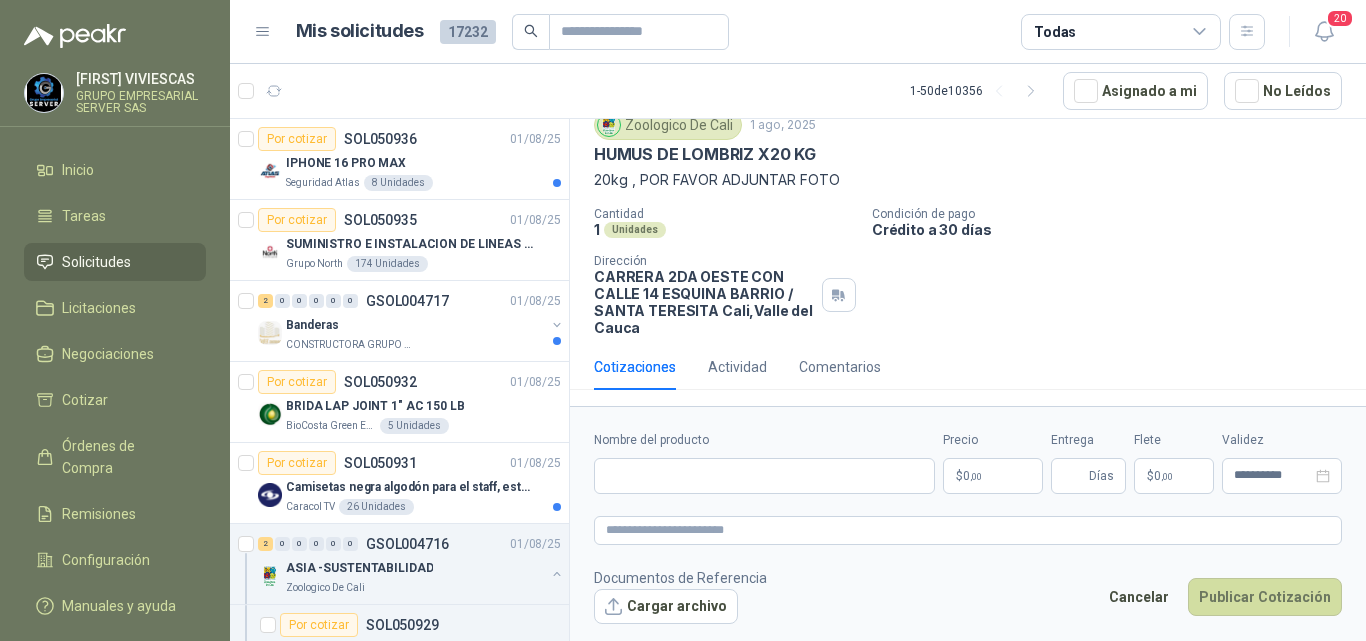type 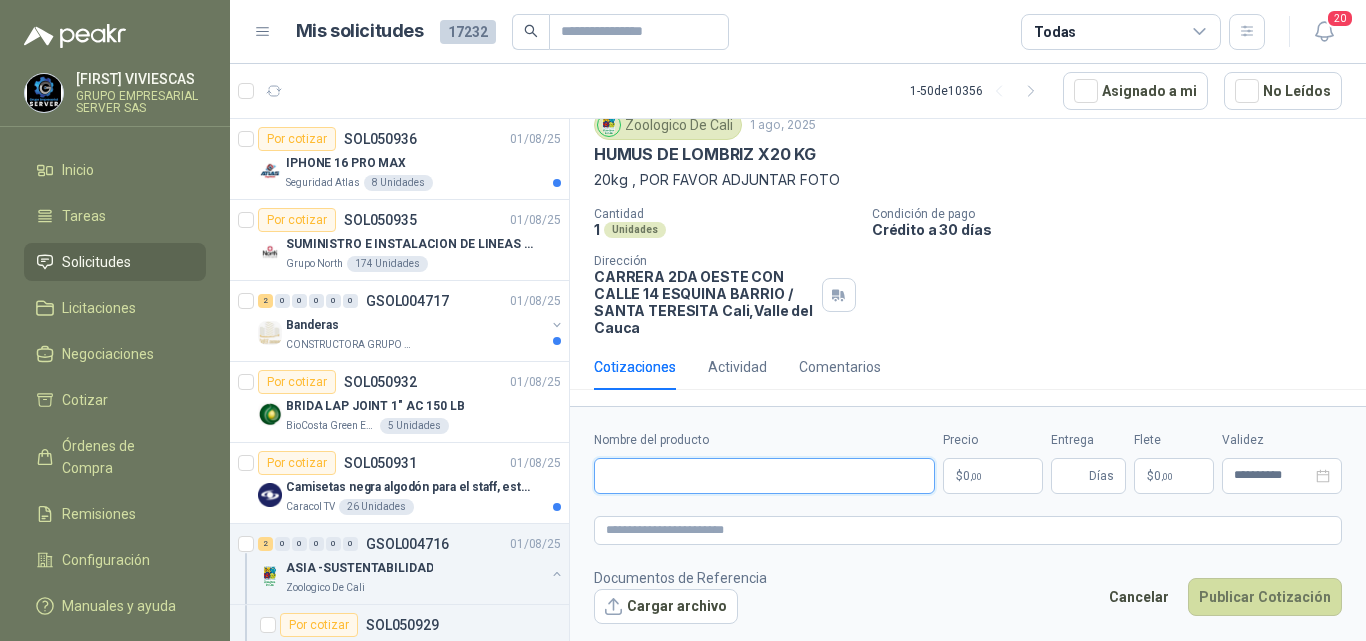 click on "Nombre del producto" at bounding box center (764, 476) 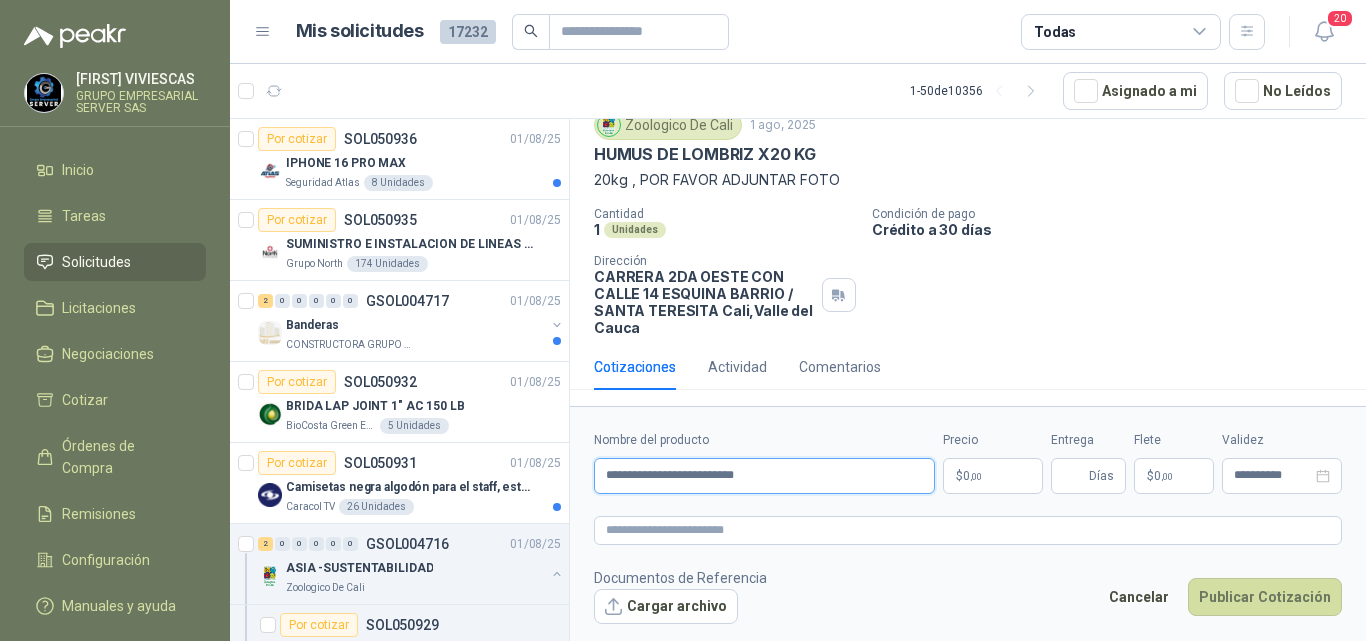 type on "**********" 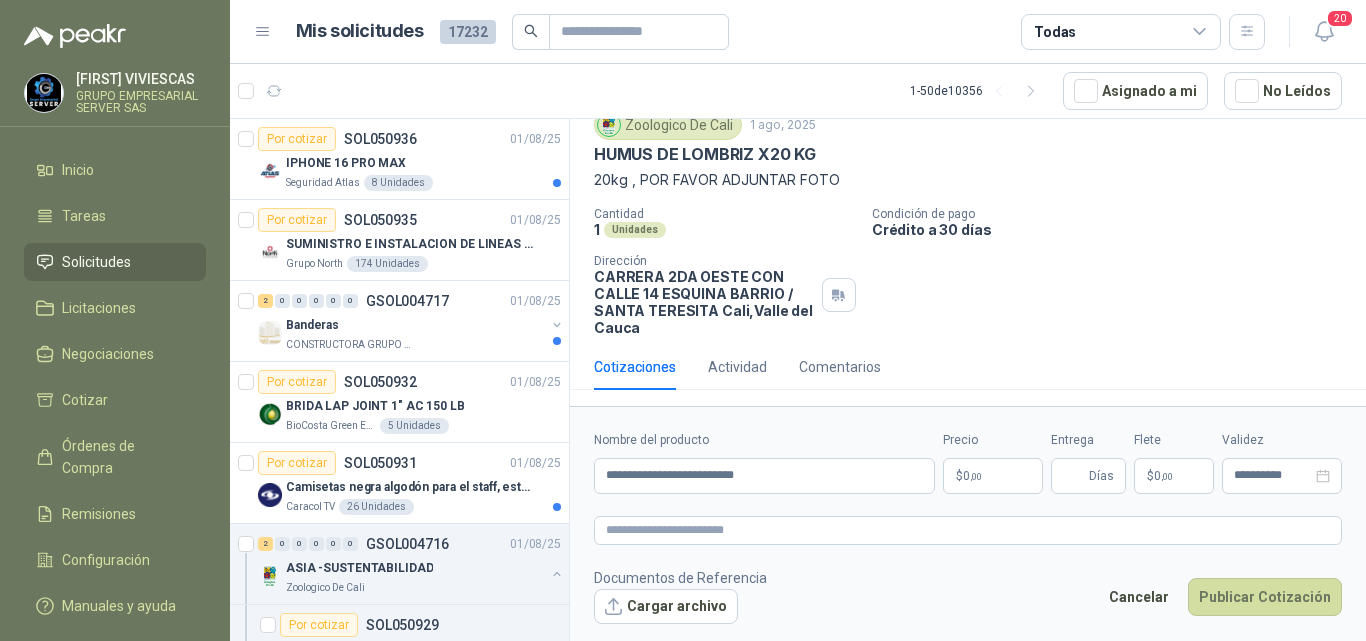 click on "RODRIGO   VIVIESCAS GRUPO EMPRESARIAL SERVER SAS   Inicio   Tareas   Solicitudes   Licitaciones   Negociaciones   Cotizar   Órdenes de Compra   Remisiones   Configuración   Manuales y ayuda Mis solicitudes 17232 Todas 20 1 - 50  de  10356 Asignado a mi No Leídos Por cotizar SOL050936 01/08/25   IPHONE 16 PRO MAX Seguridad Atlas 8   Unidades Por cotizar SOL050935 01/08/25   SUMINISTRO E INSTALACION DE LINEAS DE VIDA Grupo North 174   Unidades 2   0   0   0   0   0   GSOL004717 01/08/25   Banderas  CONSTRUCTORA GRUPO FIP   Por cotizar SOL050932 01/08/25    BRIDA LAP JOINT 1" AC 150 LB BioCosta Green Energy S.A.S 5   Unidades Por cotizar SOL050931 01/08/25   Camisetas negra algodón para el staff, estampadas en espalda y frente con el logo Caracol TV 26   Unidades 2   0   0   0   0   0   GSOL004716 01/08/25   ASIA -SUSTENTABILIDAD Zoologico De Cali    Por cotizar SOL050929 OSMOCOTE X 500 GRAMOS 3   Unidades Por cotizar SOL050930 HUMUS DE LOMBRIZ X20 KG 1   Unidades Por cotizar SOL050928 01/08/25   20     30" at bounding box center (683, 320) 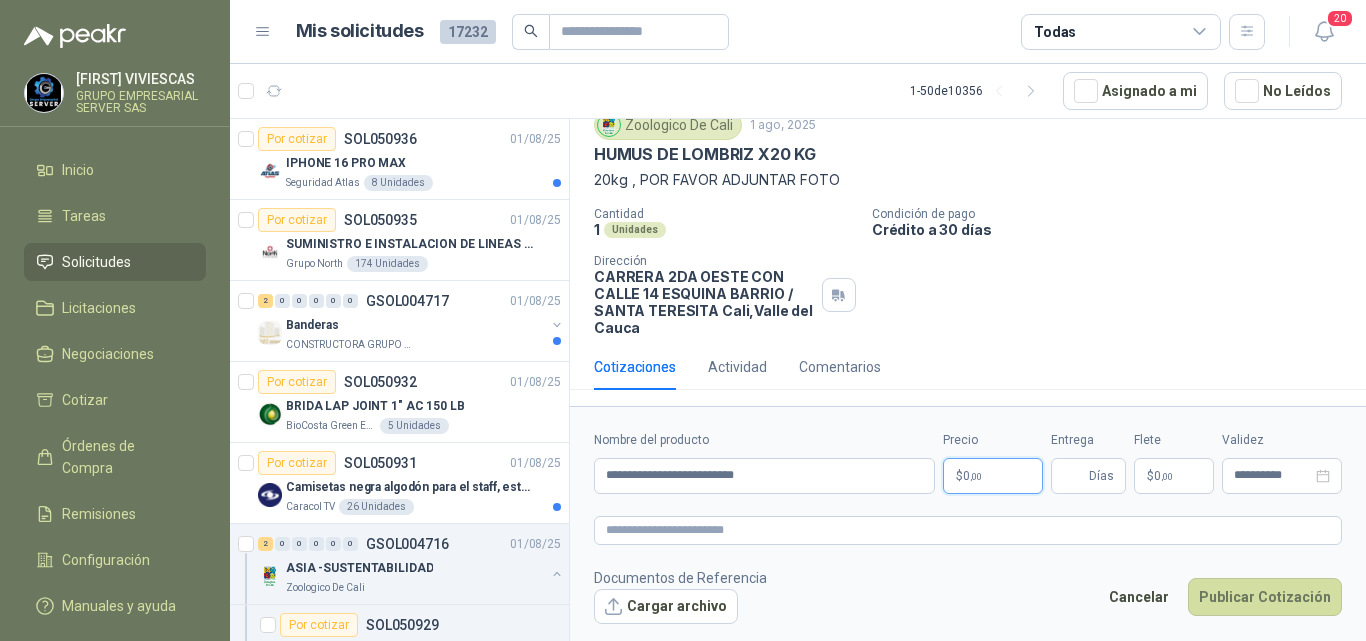 type 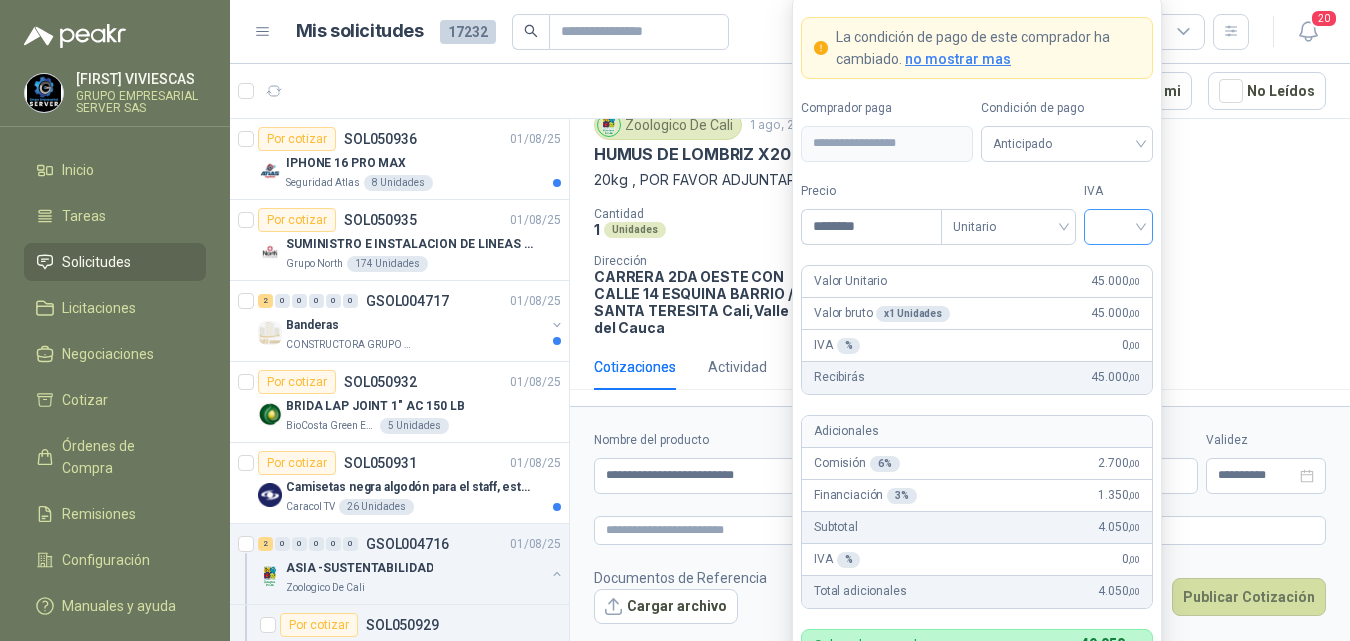 type on "********" 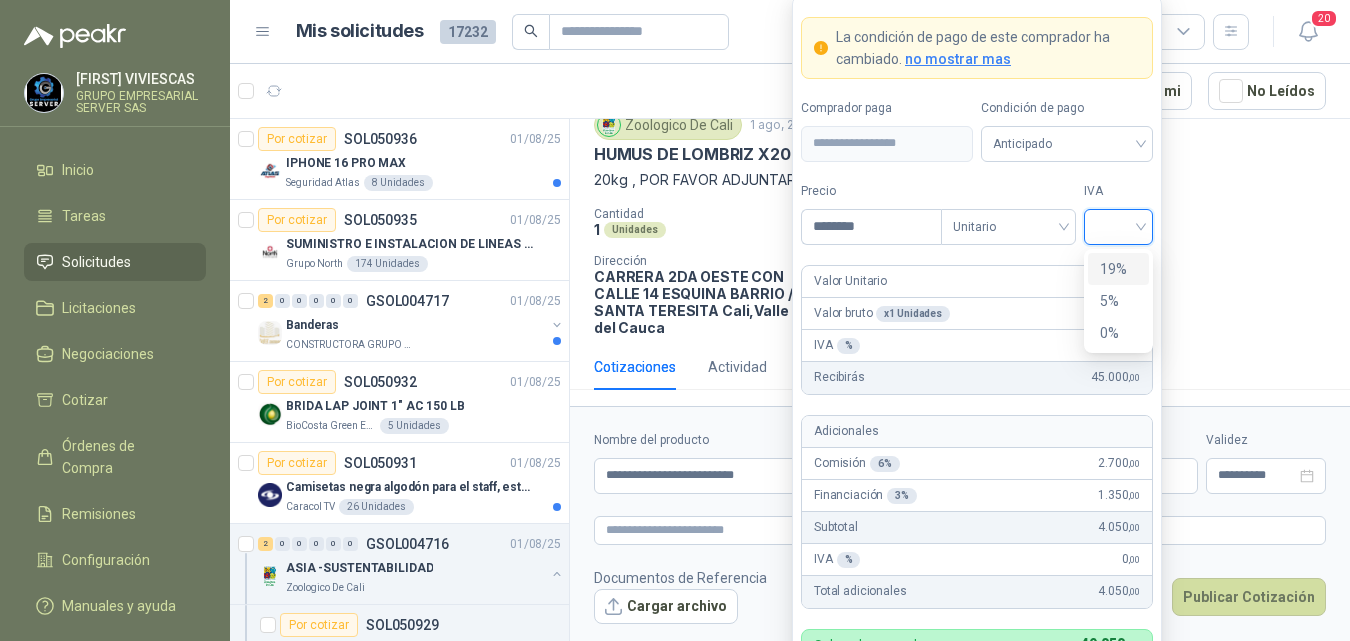 click at bounding box center [1118, 225] 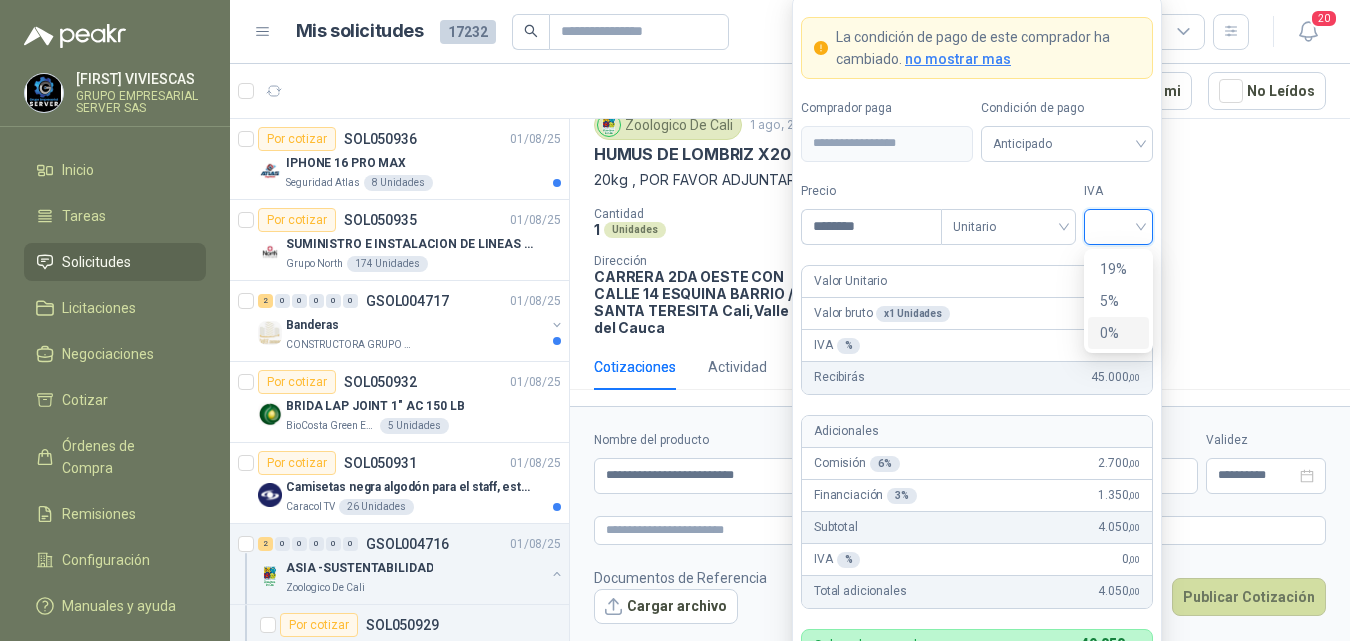 click on "0%" at bounding box center [1118, 333] 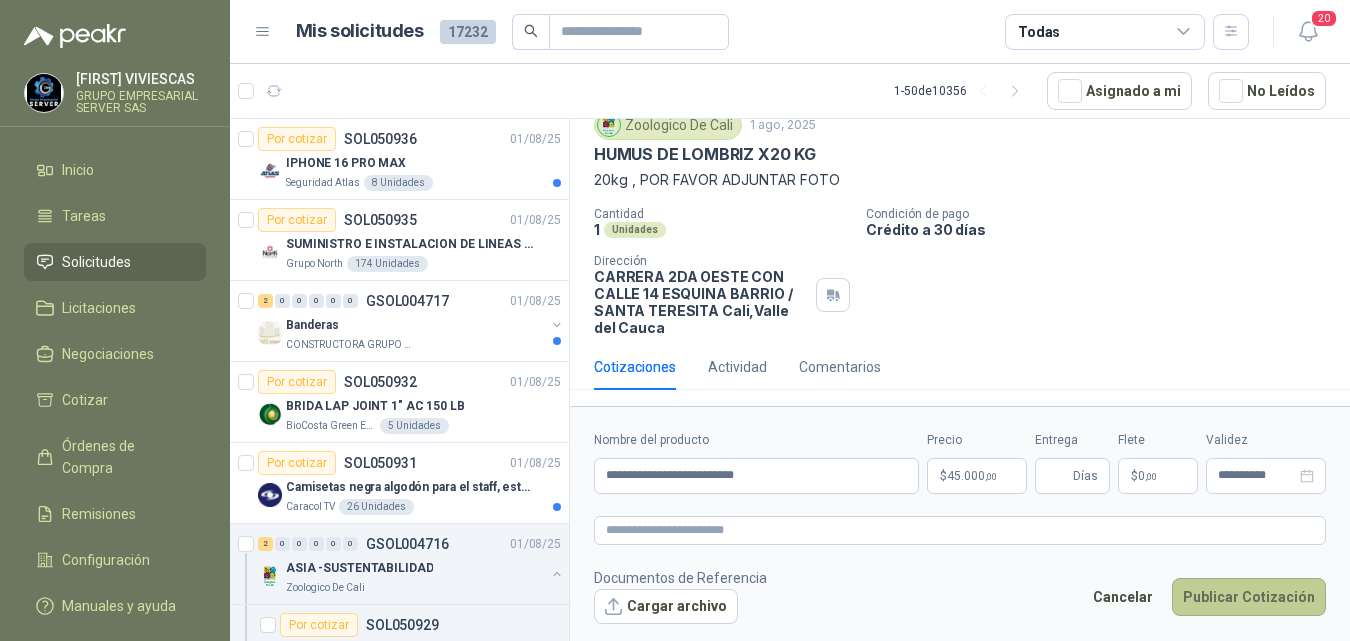 click on "Publicar Cotización" at bounding box center (1249, 597) 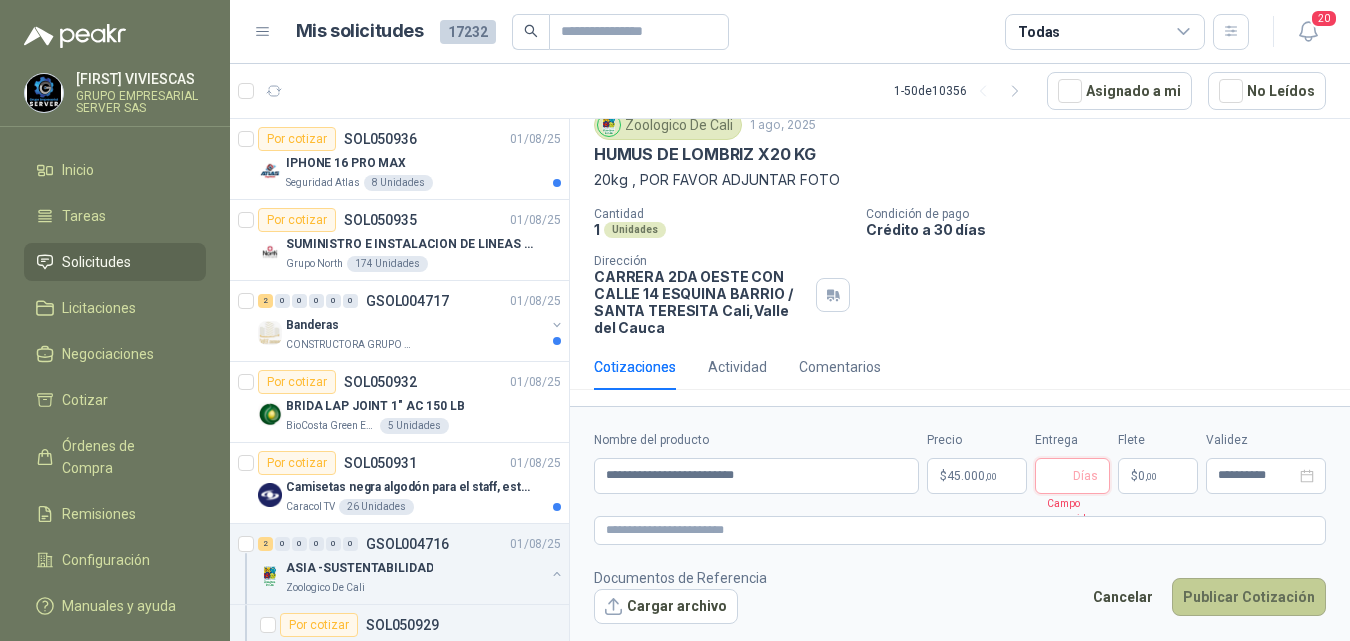 type 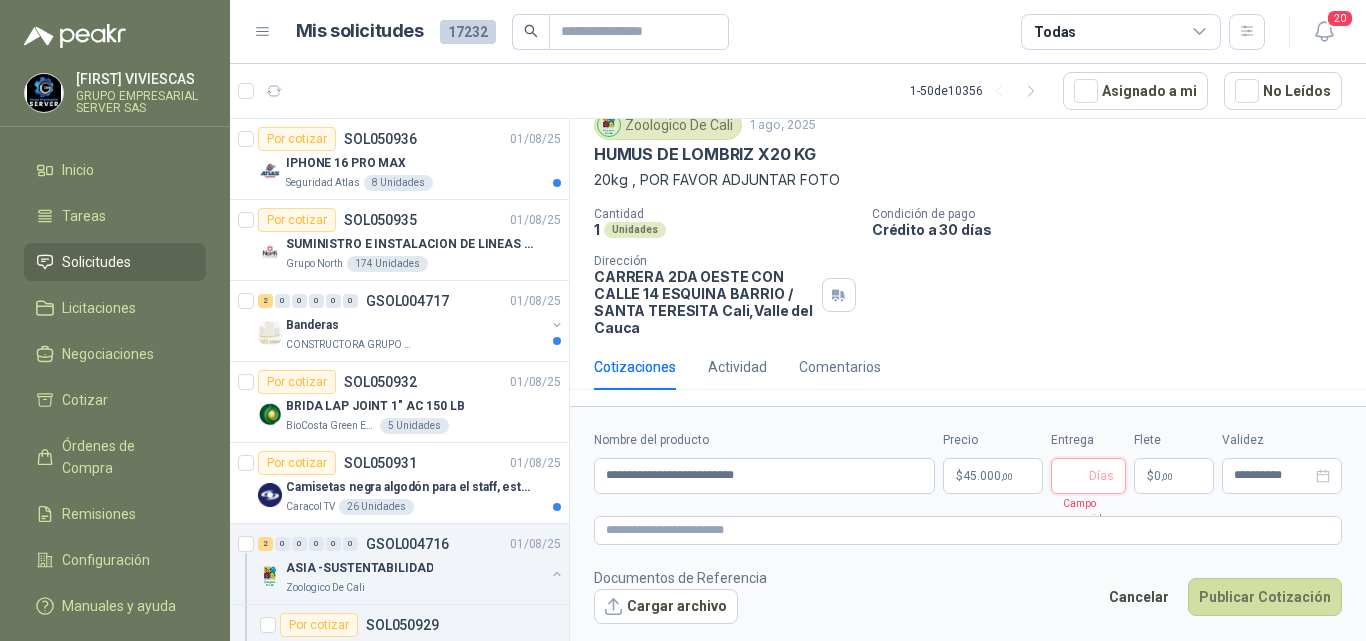 click on "Entrega" at bounding box center (1074, 476) 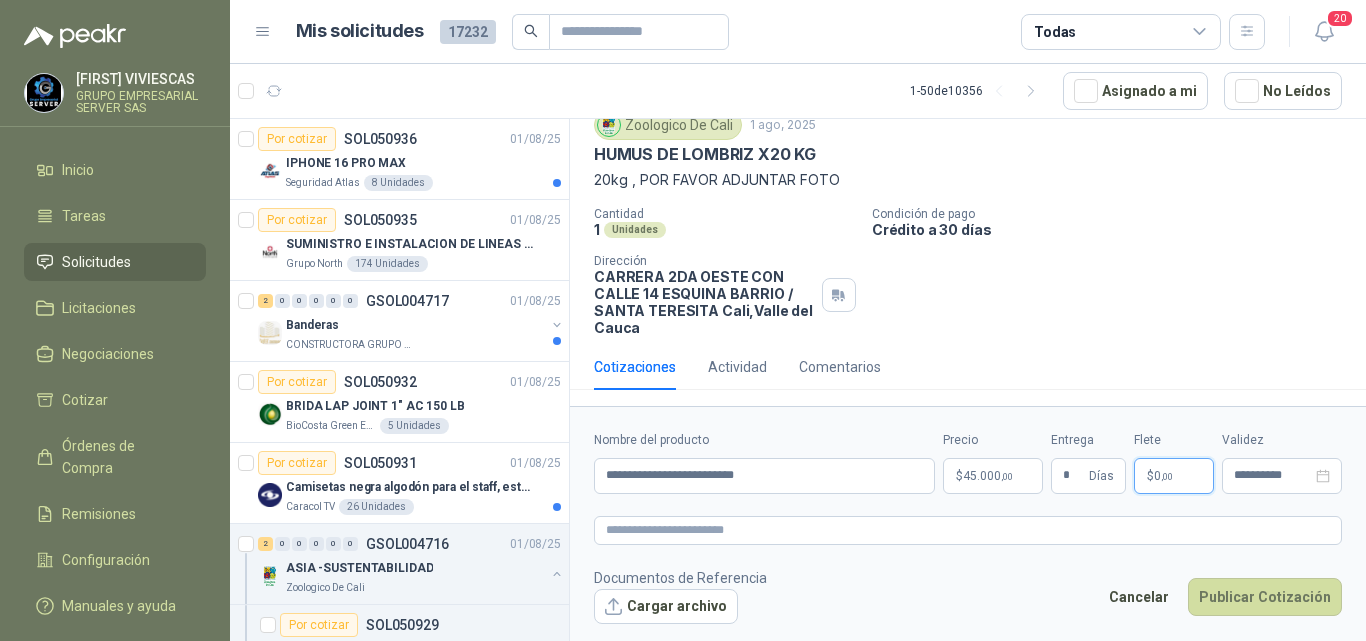 click on "0 ,00" at bounding box center (1163, 476) 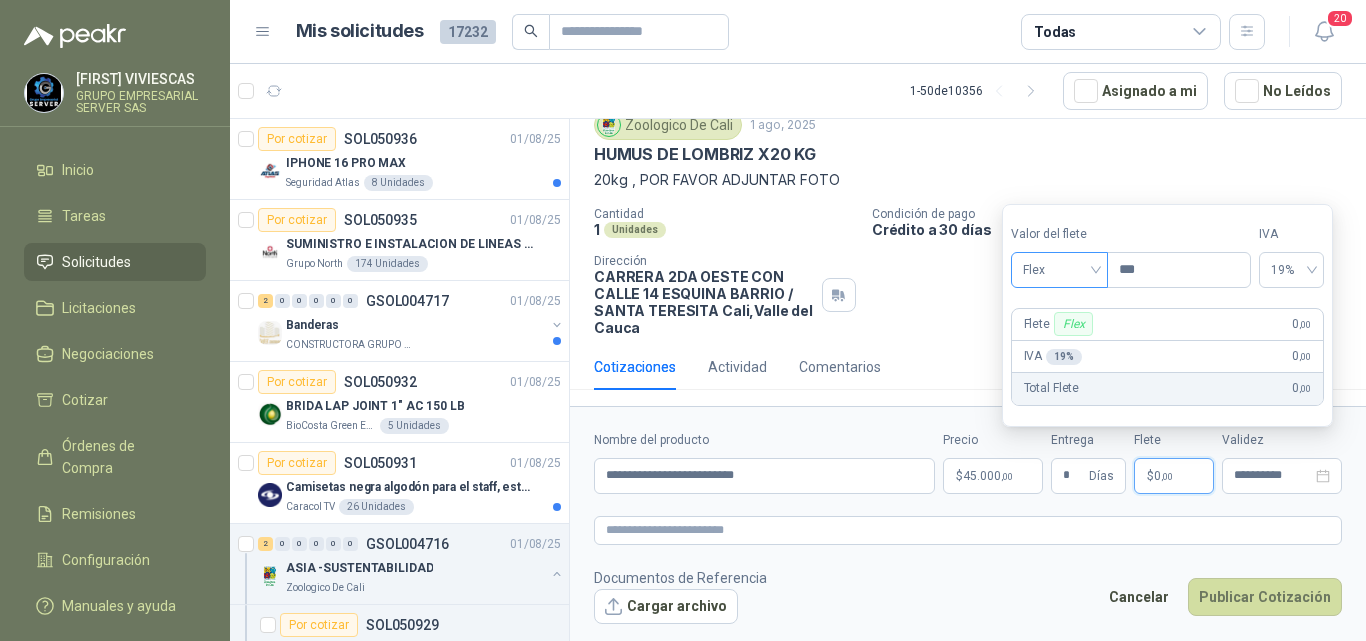 click on "Flex" at bounding box center [1059, 270] 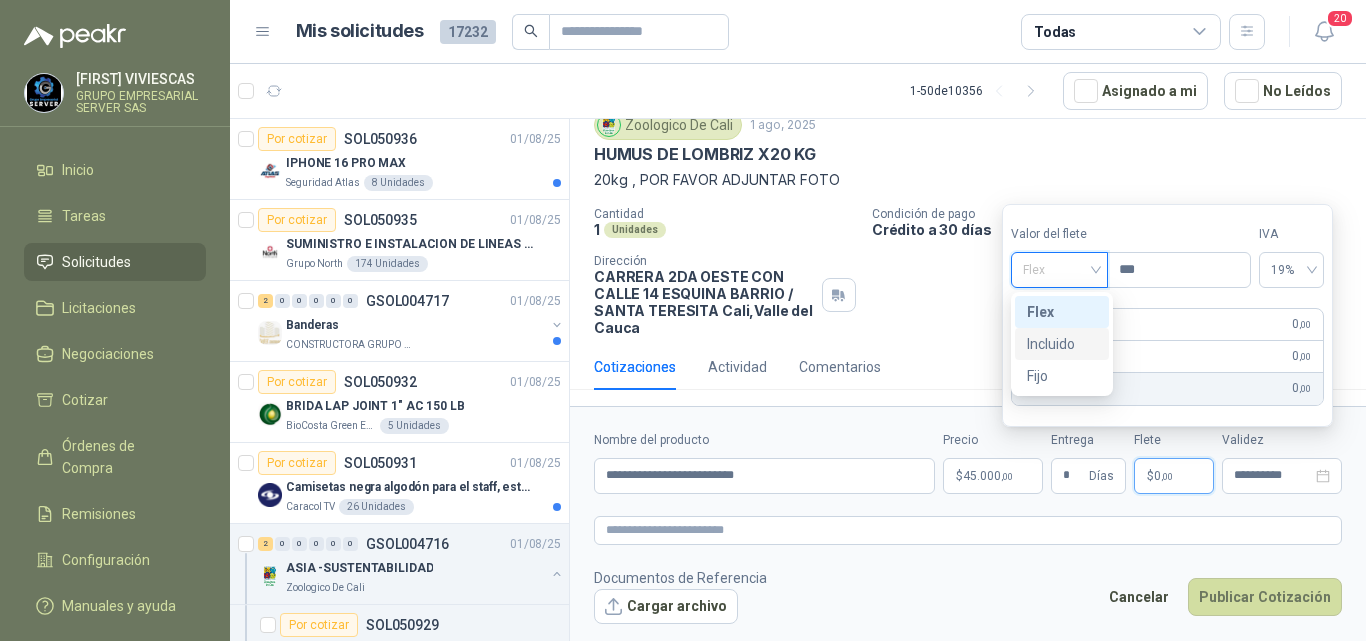 click on "Incluido" at bounding box center (1062, 344) 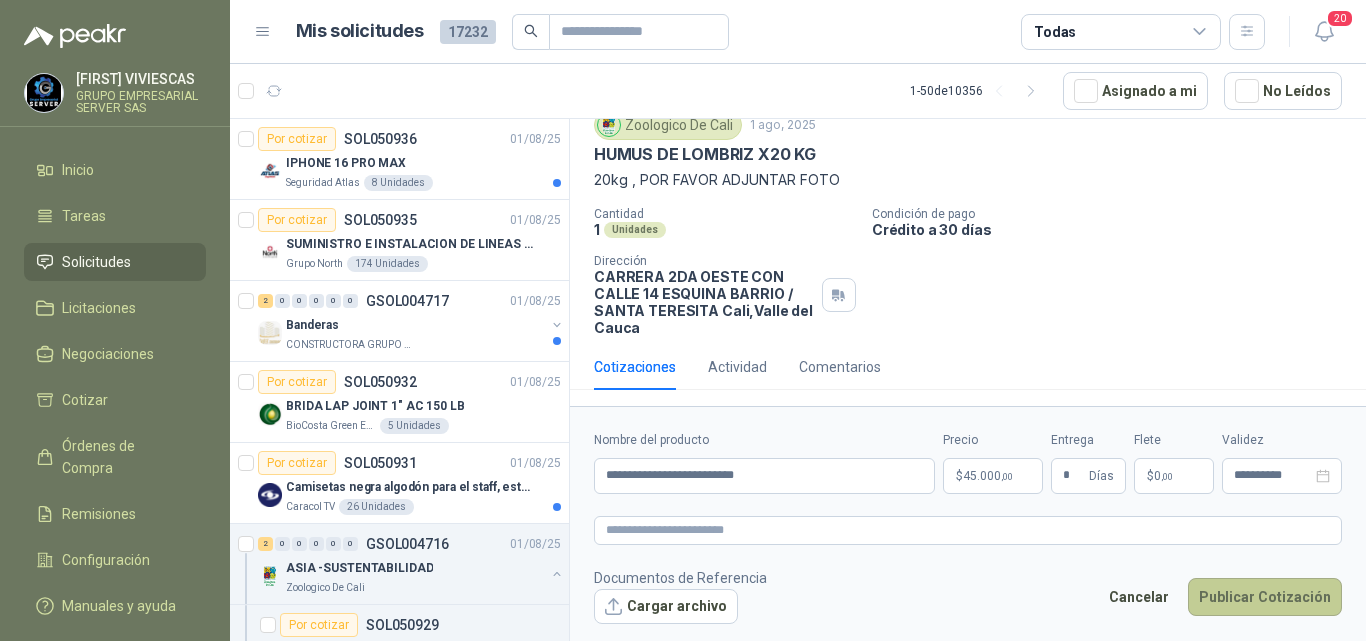 click on "Publicar Cotización" at bounding box center (1265, 597) 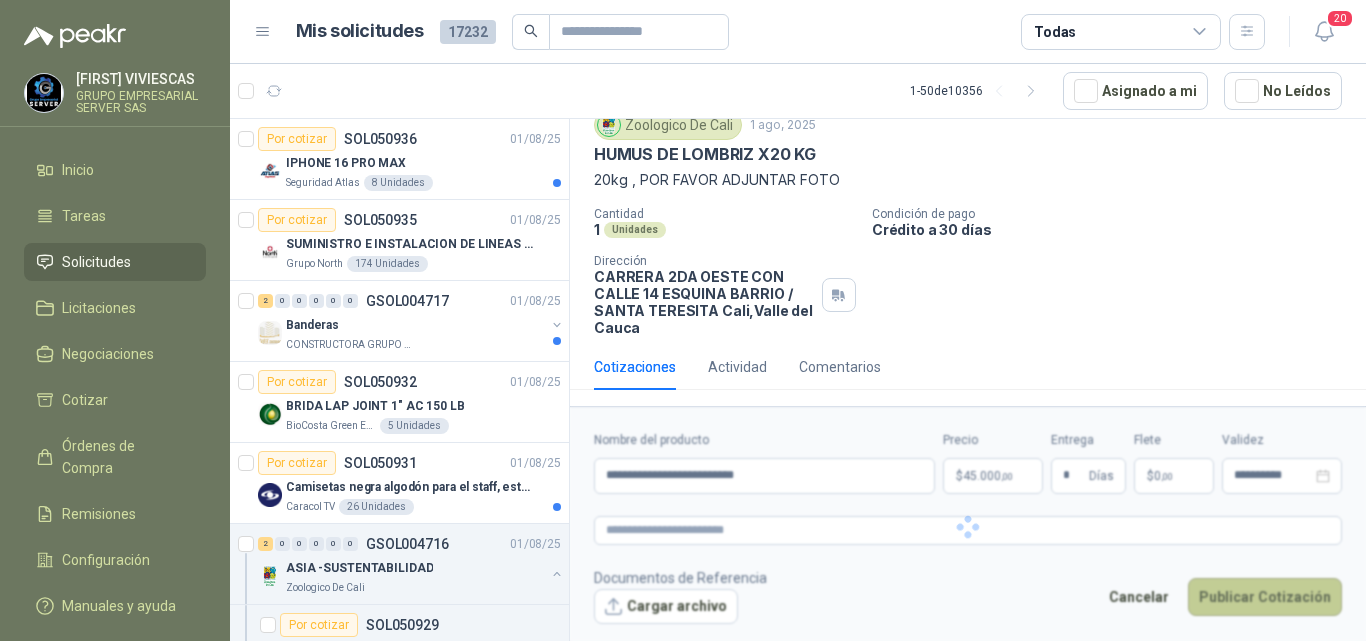 scroll, scrollTop: 0, scrollLeft: 0, axis: both 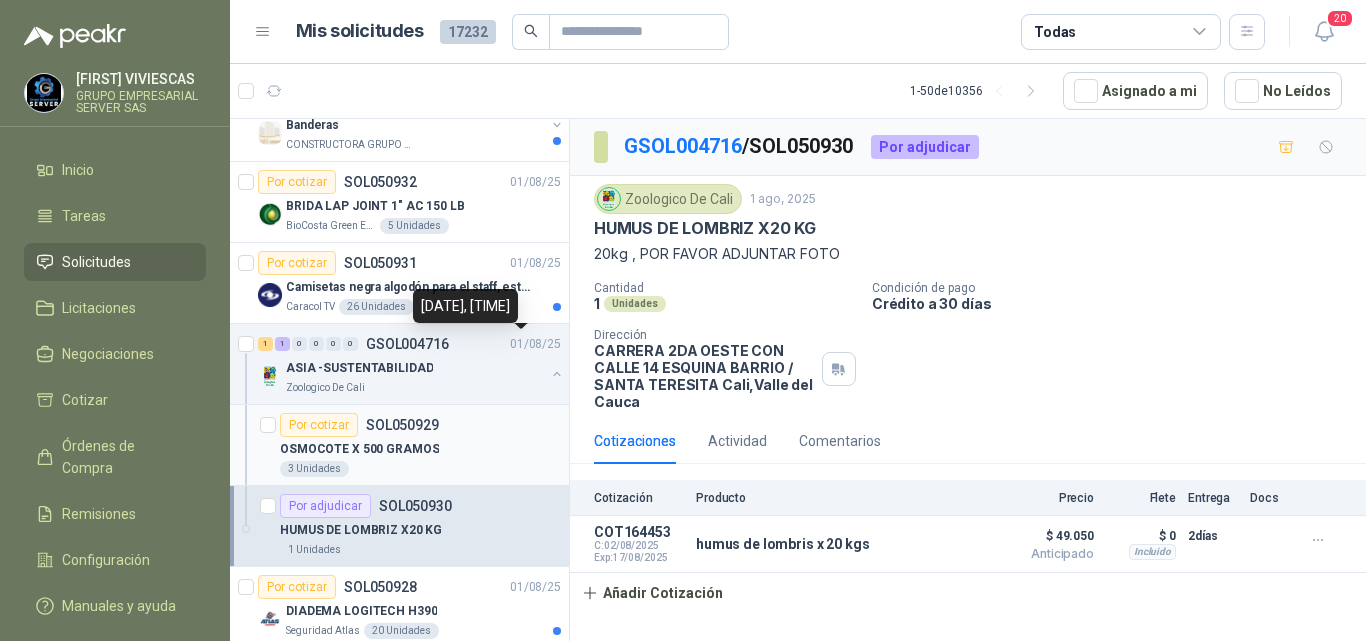 click on "OSMOCOTE X 500 GRAMOS" at bounding box center [359, 449] 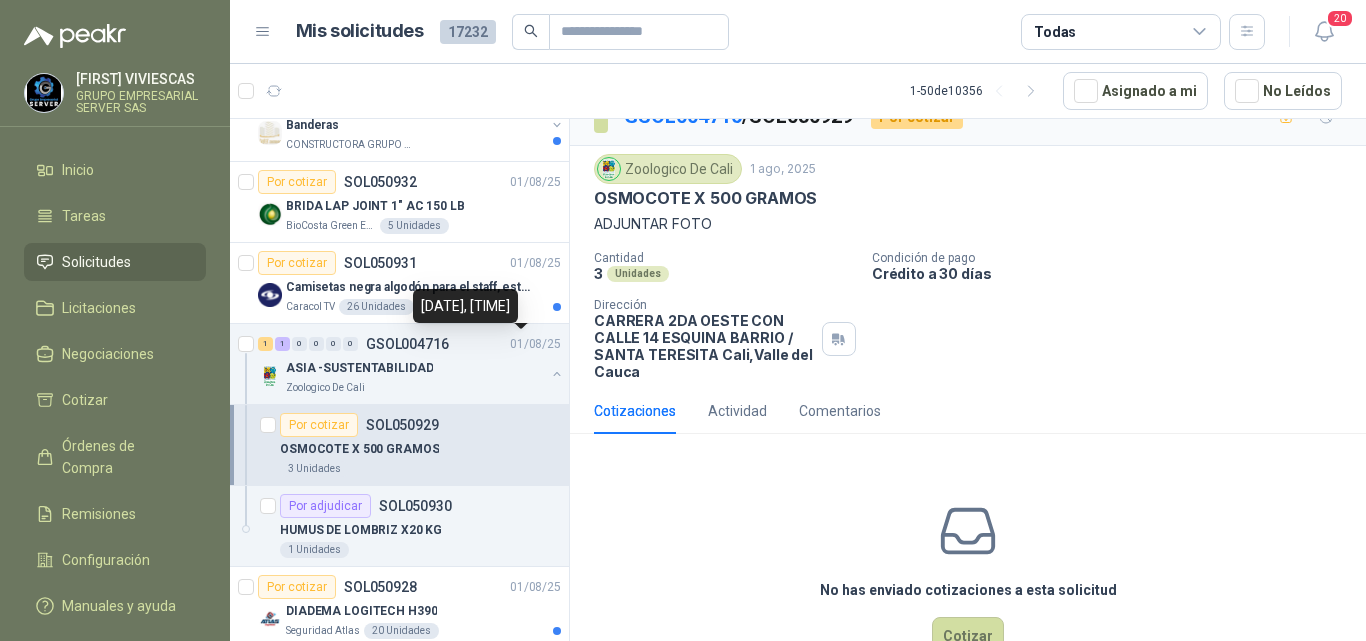 scroll, scrollTop: 0, scrollLeft: 0, axis: both 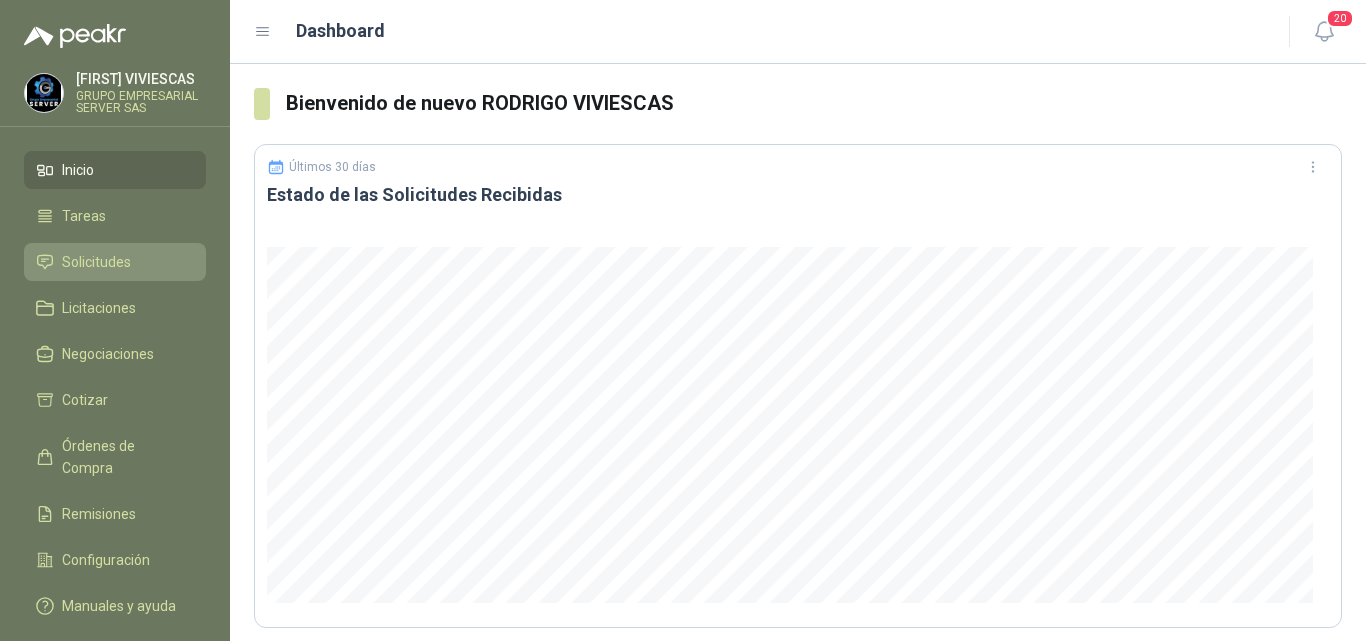 click on "Solicitudes" at bounding box center [96, 262] 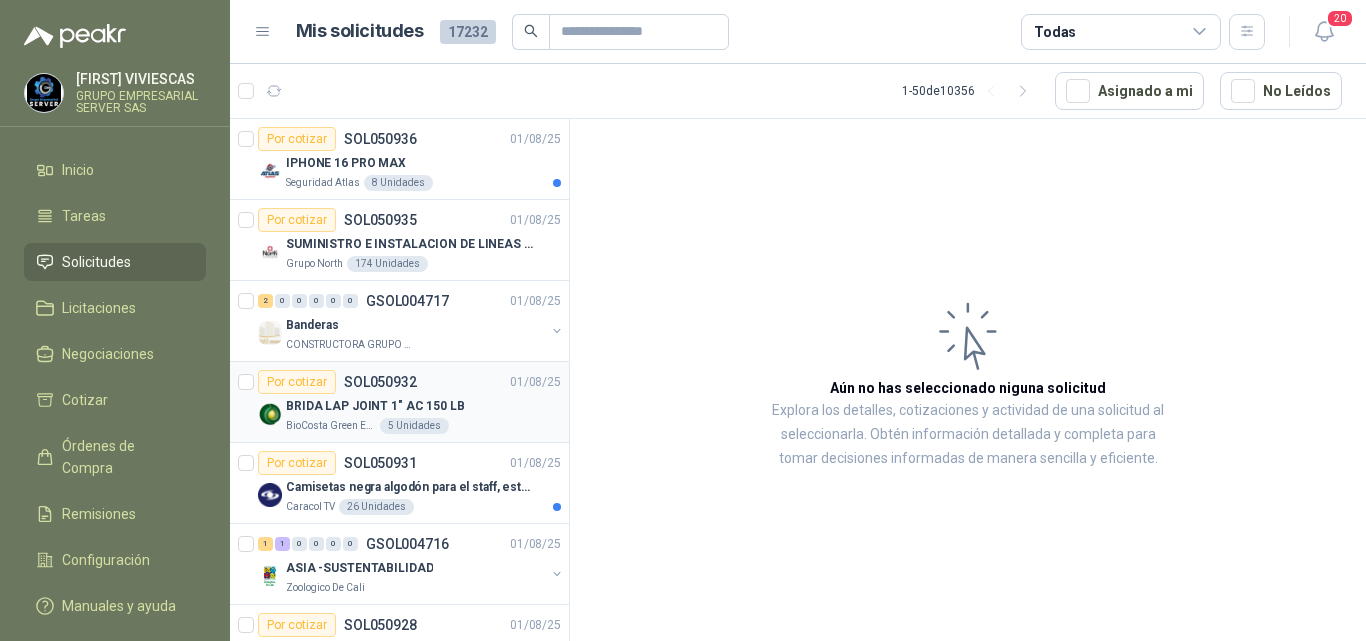scroll, scrollTop: 100, scrollLeft: 0, axis: vertical 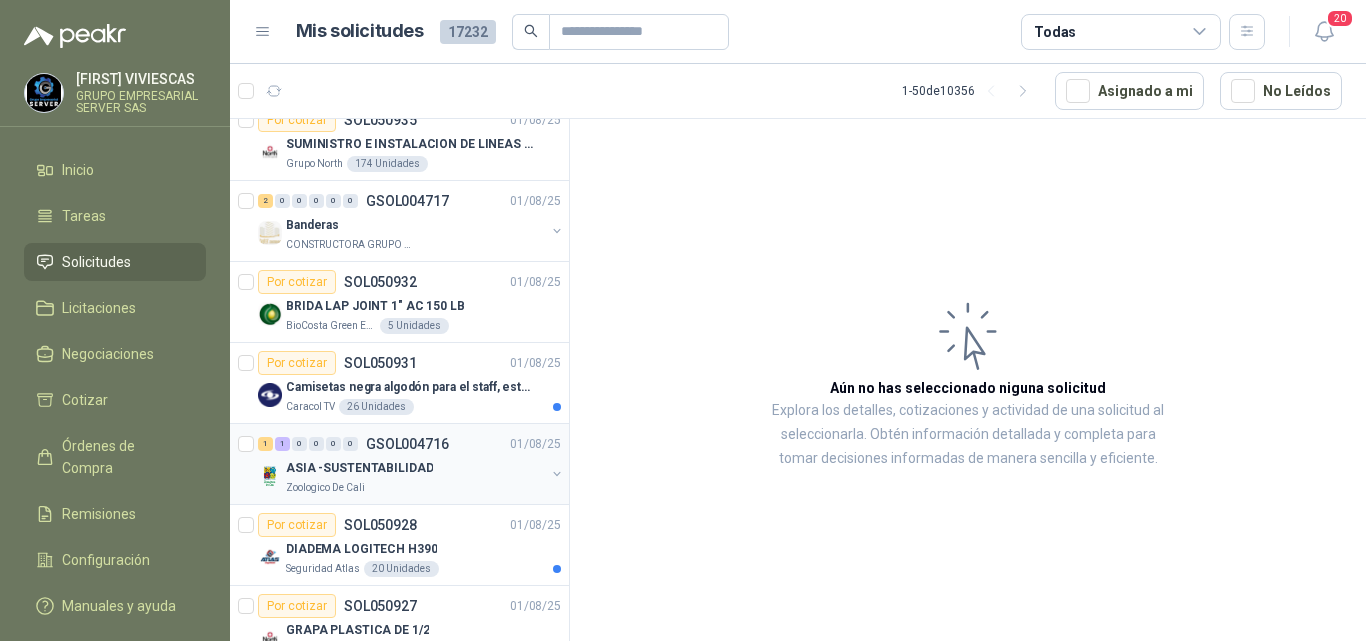 click on "ASIA -SUSTENTABILIDAD" at bounding box center (359, 468) 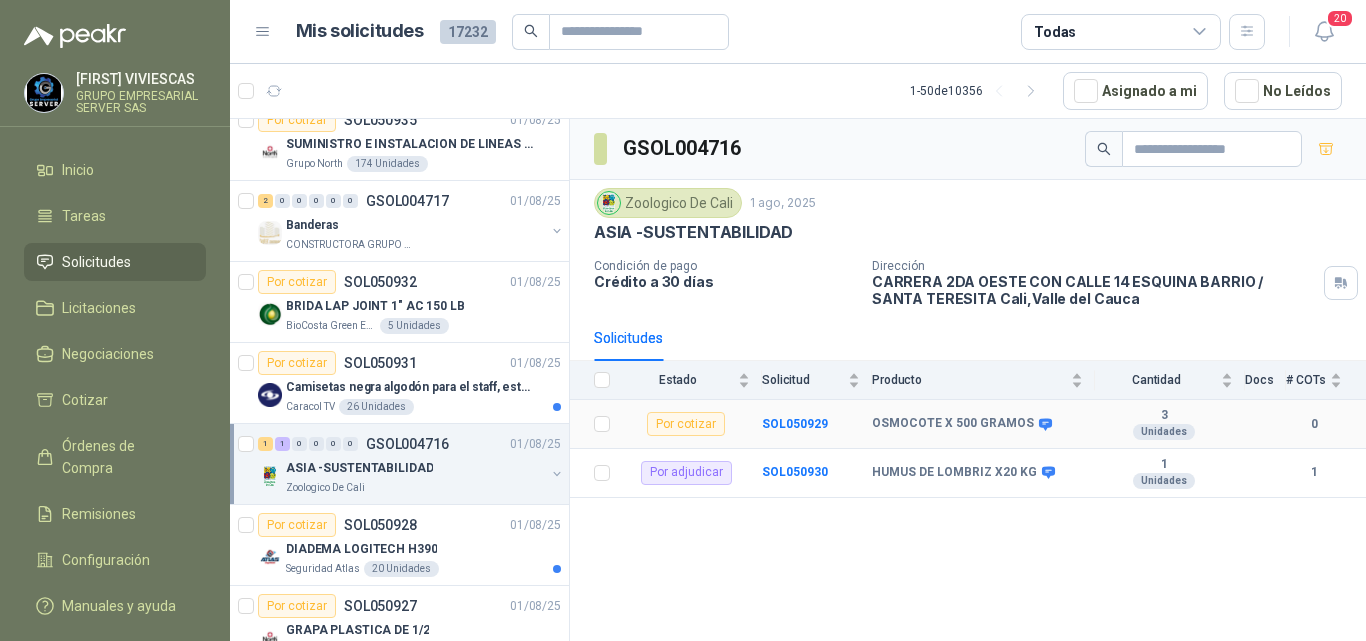 click on "Por cotizar" at bounding box center [686, 424] 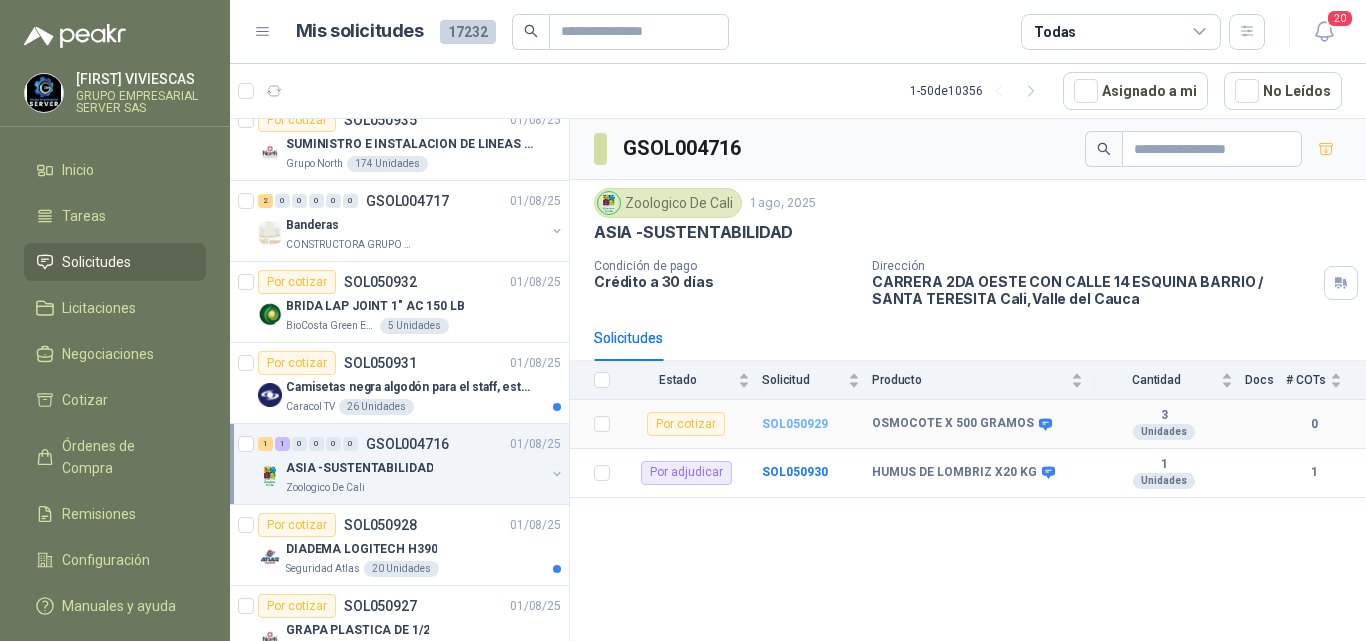 click on "SOL050929" at bounding box center (795, 424) 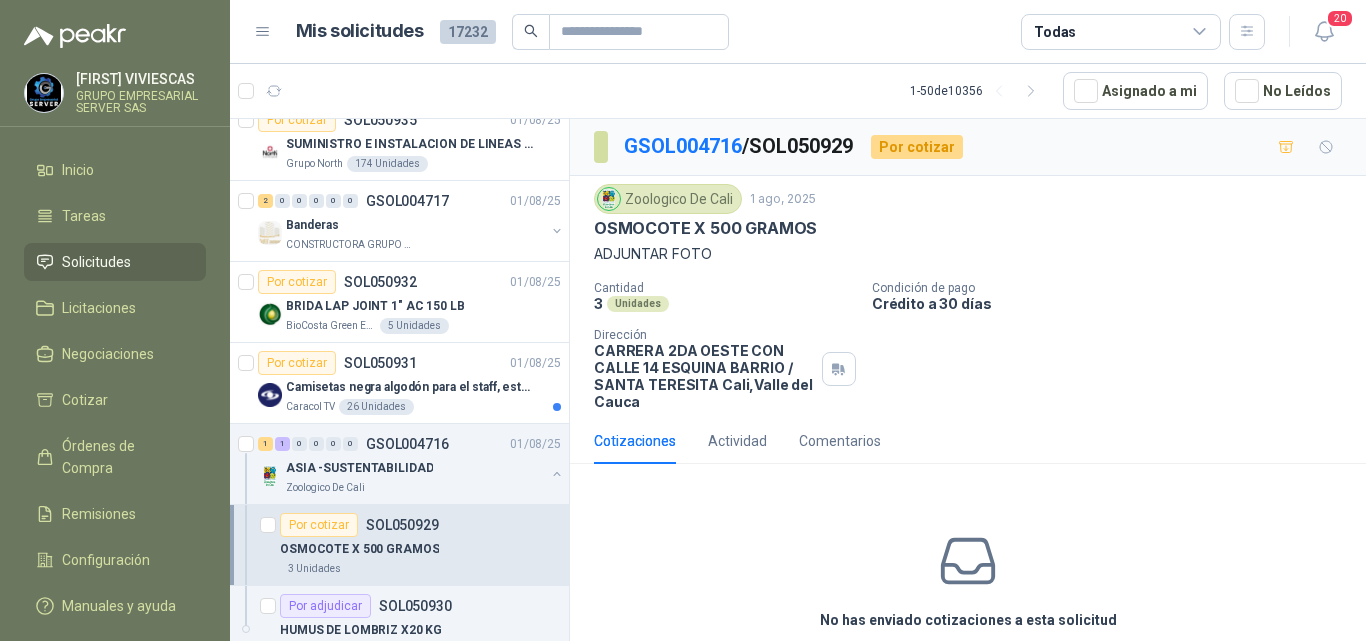 scroll, scrollTop: 87, scrollLeft: 0, axis: vertical 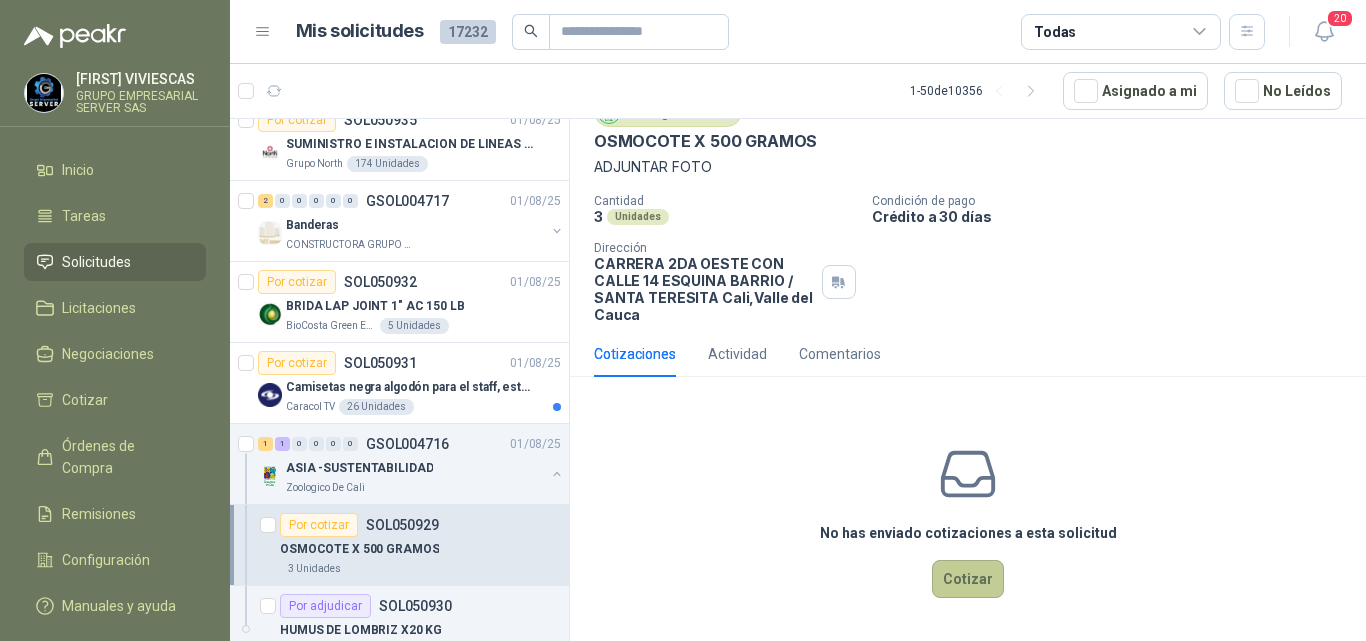 click on "Cotizar" at bounding box center [968, 579] 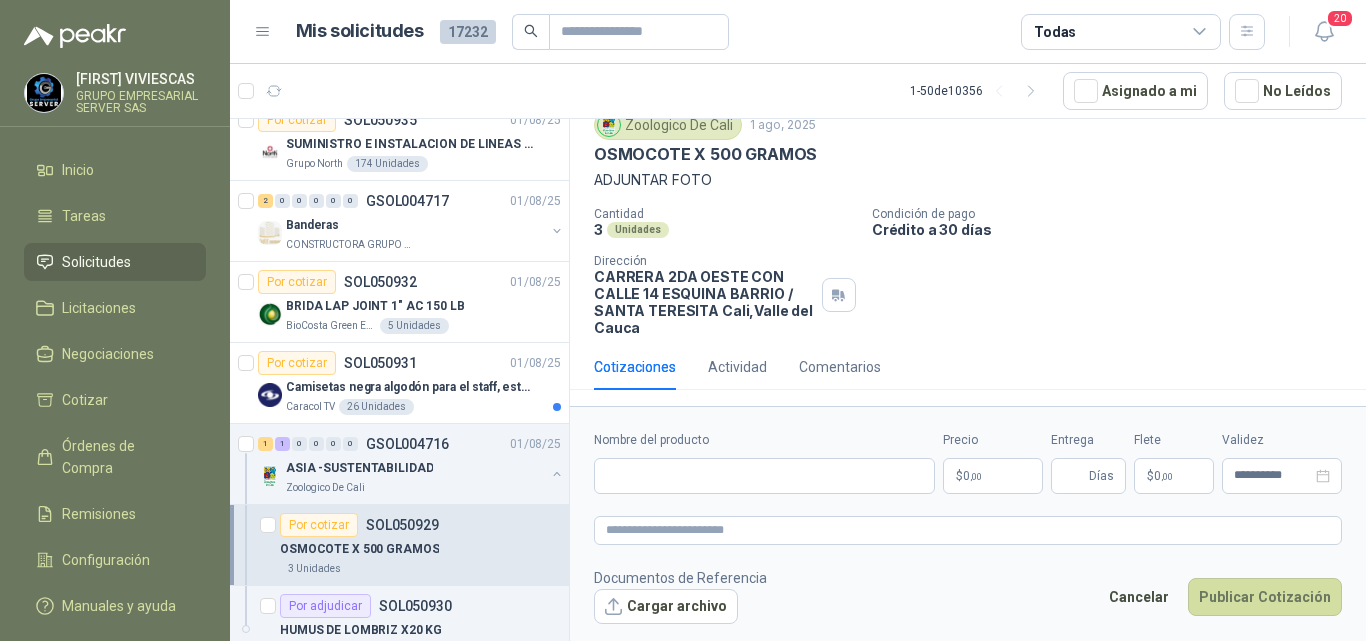 type 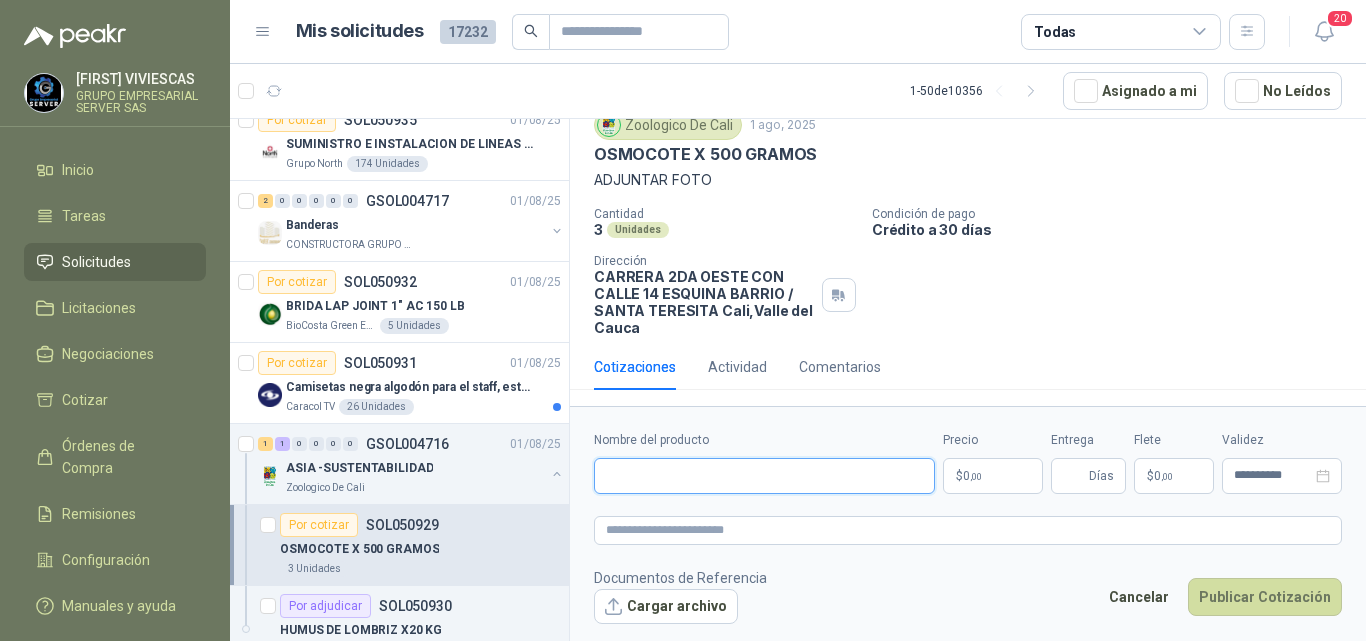 click on "Nombre del producto" at bounding box center [764, 476] 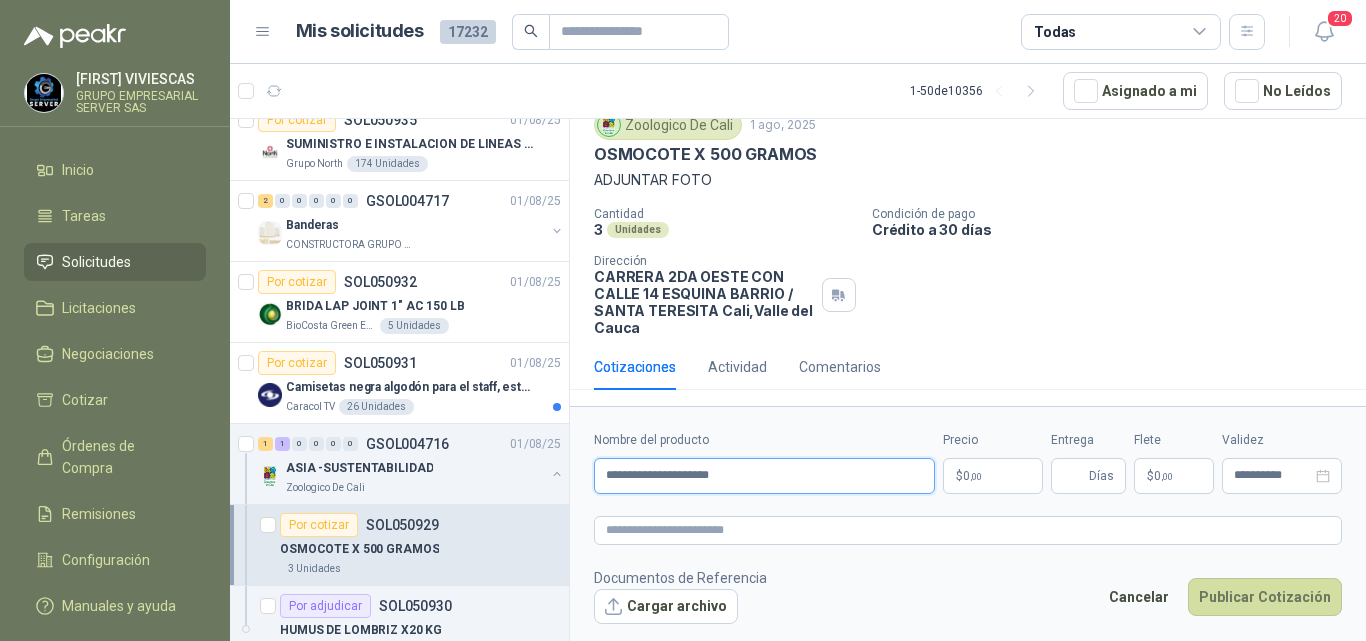 type on "**********" 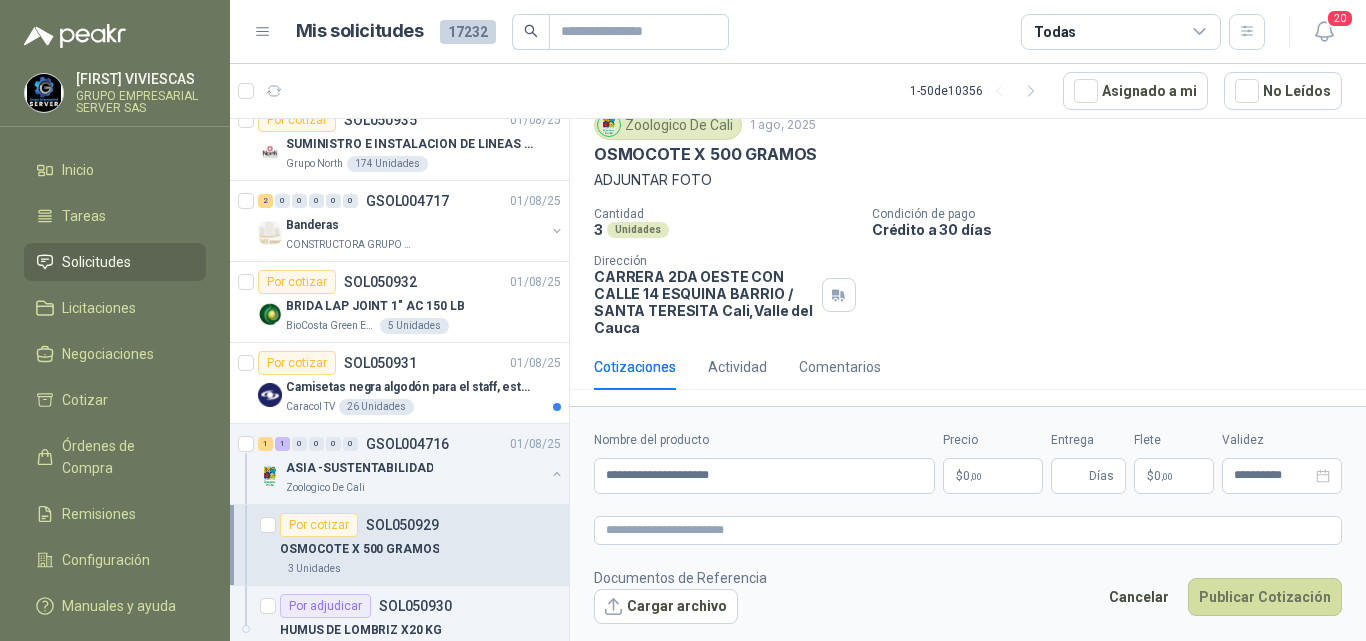 click on "RODRIGO   VIVIESCAS GRUPO EMPRESARIAL SERVER SAS   Inicio   Tareas   Solicitudes   Licitaciones   Negociaciones   Cotizar   Órdenes de Compra   Remisiones   Configuración   Manuales y ayuda Mis solicitudes 17232 Todas 20 1 - 50  de  10356 Asignado a mi No Leídos Por cotizar SOL050936 01/08/25   IPHONE 16 PRO MAX Seguridad Atlas 8   Unidades Por cotizar SOL050935 01/08/25   SUMINISTRO E INSTALACION DE LINEAS DE VIDA Grupo North 174   Unidades 2   0   0   0   0   0   GSOL004717 01/08/25   Banderas  CONSTRUCTORA GRUPO FIP   Por cotizar SOL050932 01/08/25    BRIDA LAP JOINT 1" AC 150 LB BioCosta Green Energy S.A.S 5   Unidades Por cotizar SOL050931 01/08/25   Camisetas negra algodón para el staff, estampadas en espalda y frente con el logo Caracol TV 26   Unidades 1   1   0   0   0   0   GSOL004716 01/08/25   ASIA -SUSTENTABILIDAD Zoologico De Cali    Por cotizar SOL050929 OSMOCOTE X 500 GRAMOS 3   Unidades Por adjudicar SOL050930 HUMUS DE LOMBRIZ X20 KG 1   Unidades Por cotizar SOL050928 01/08/25   20     30" at bounding box center (683, 320) 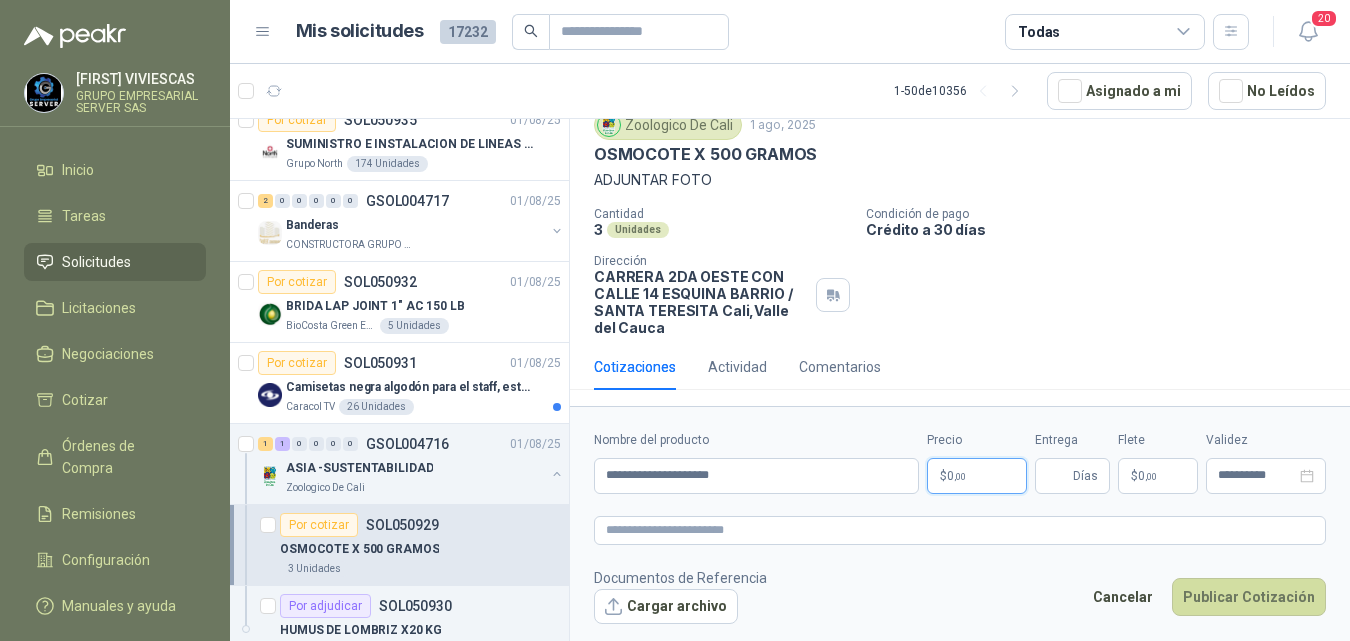 type 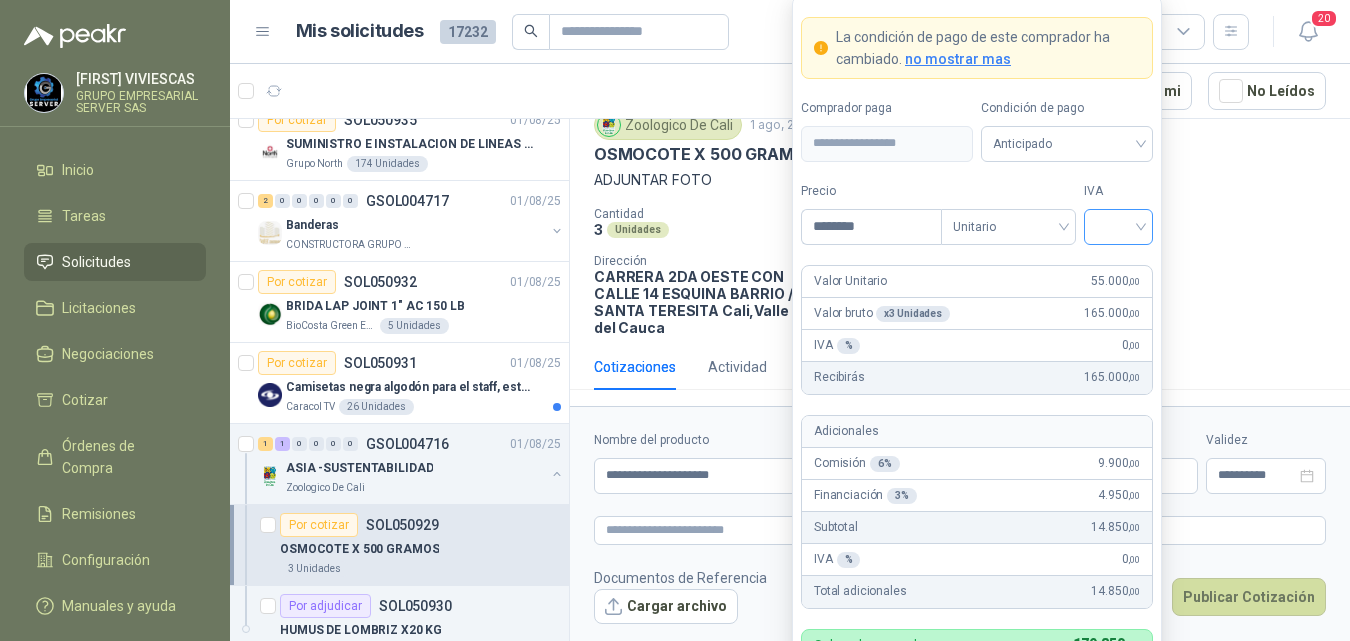 type on "********" 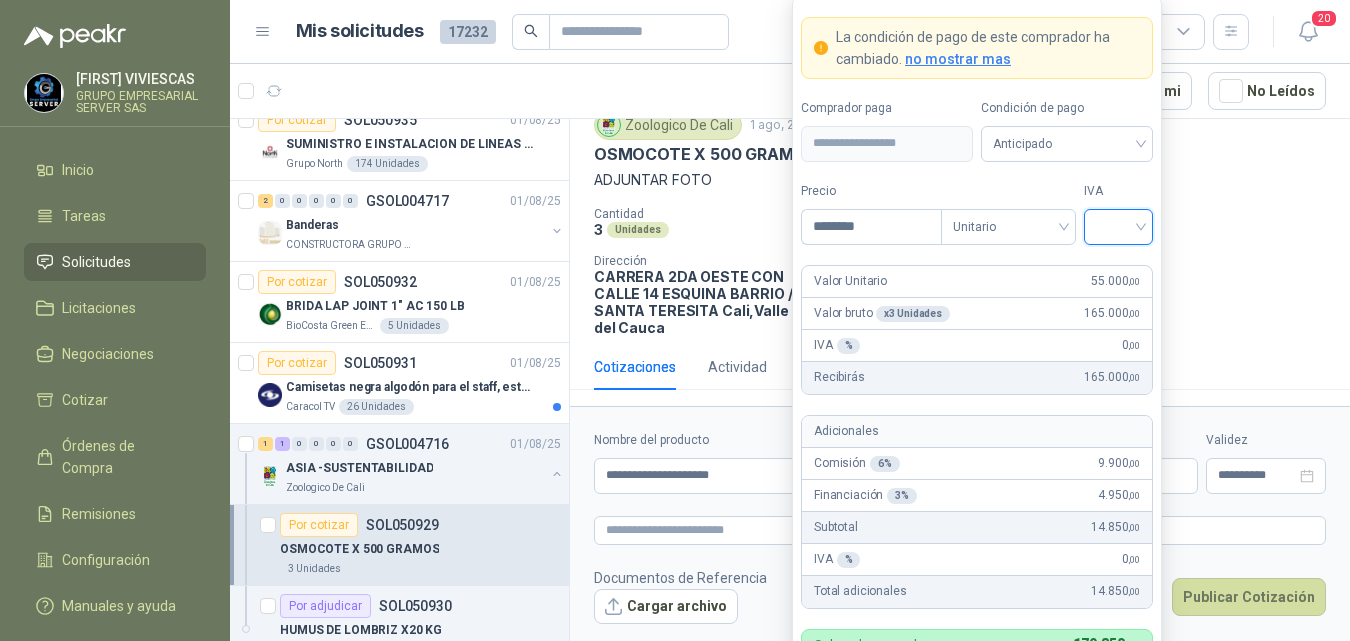 click at bounding box center [1118, 225] 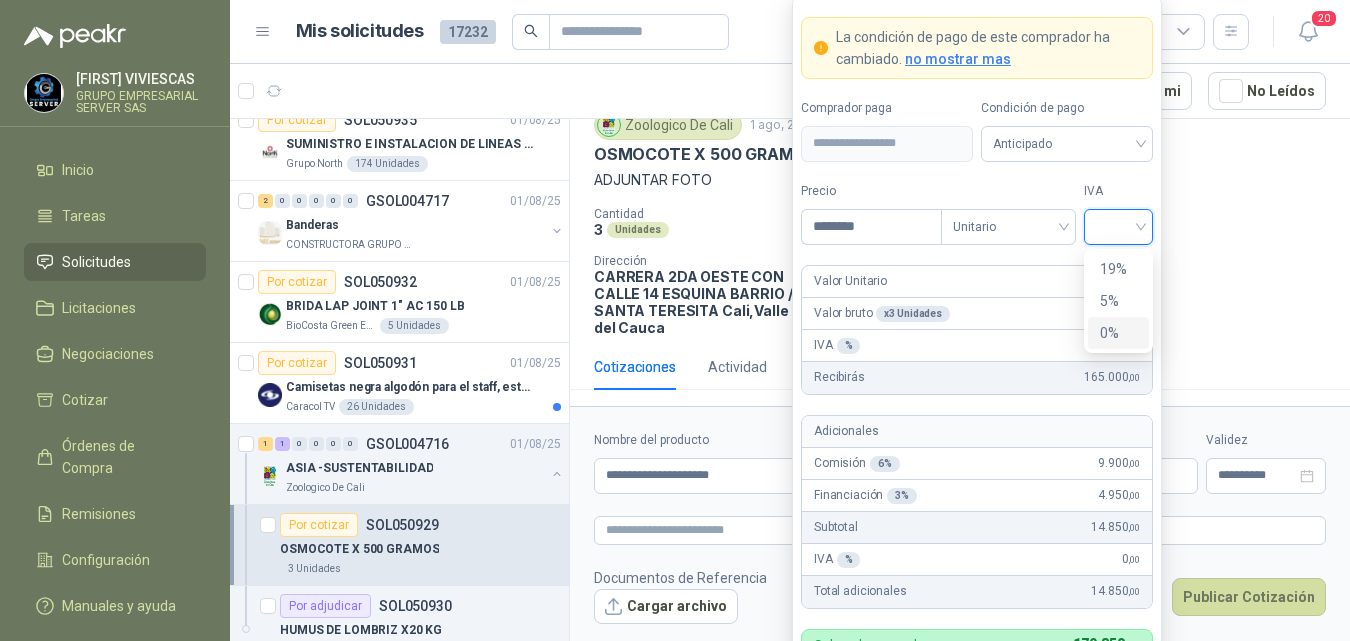click at bounding box center [1118, 225] 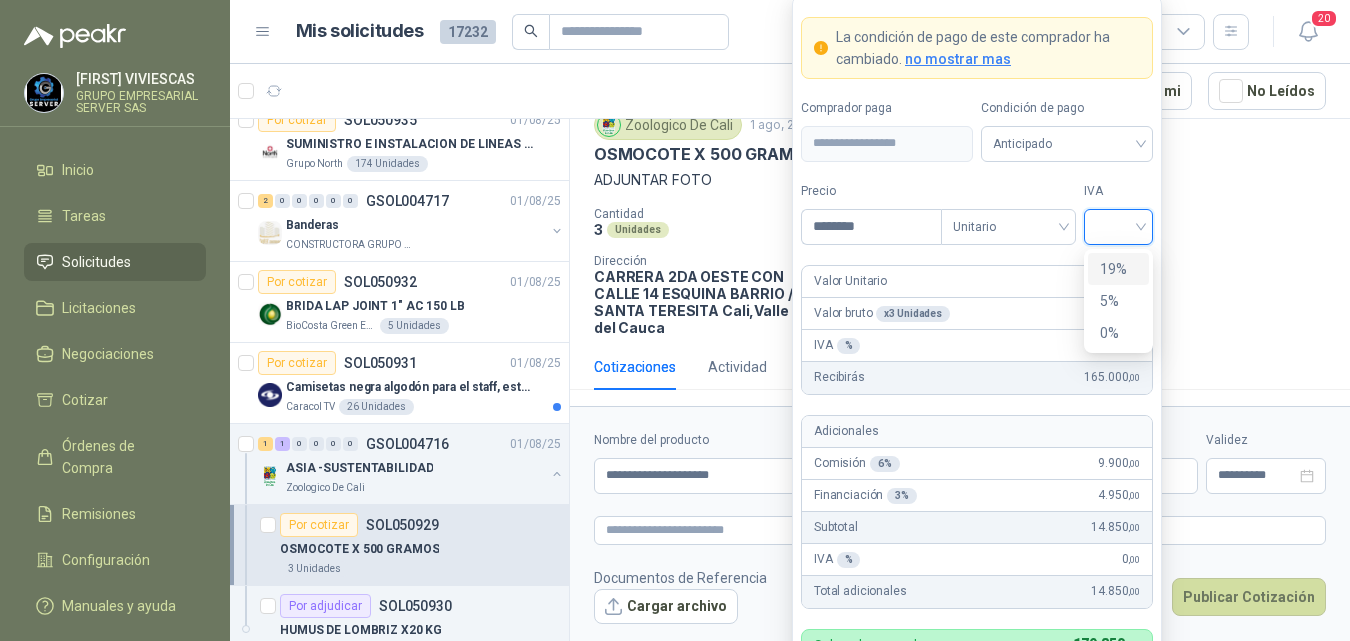 click on "19%" at bounding box center (1118, 269) 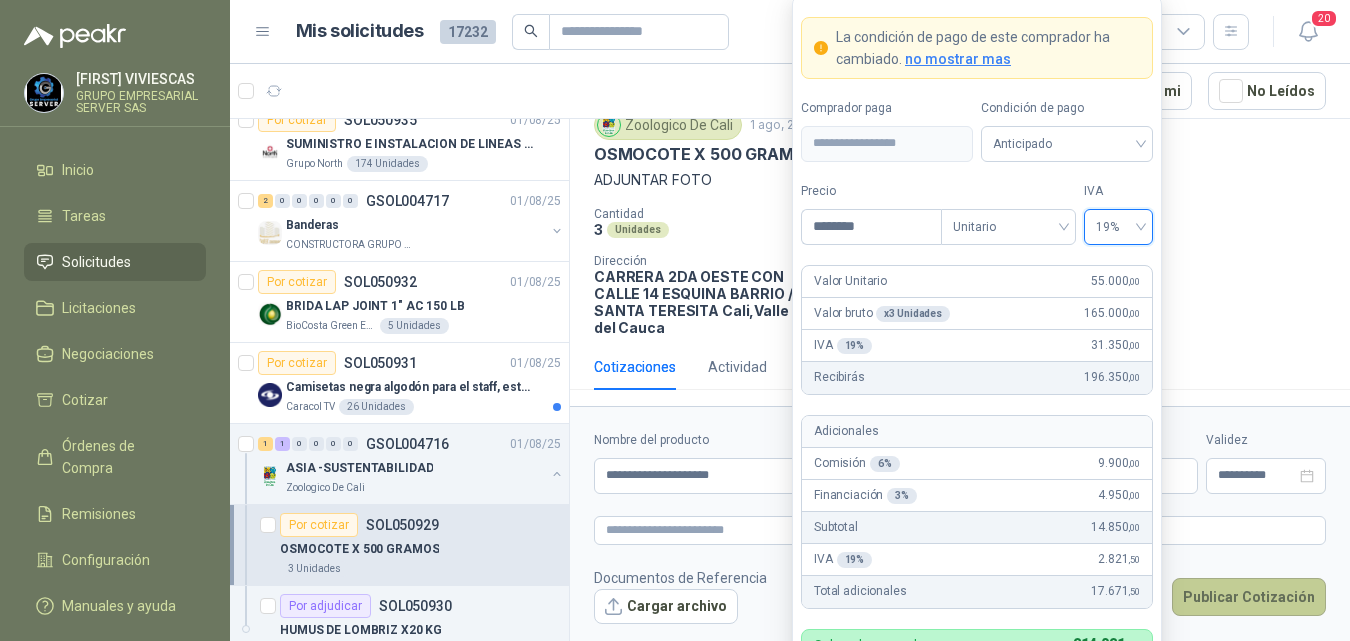 click on "Publicar Cotización" at bounding box center (1249, 597) 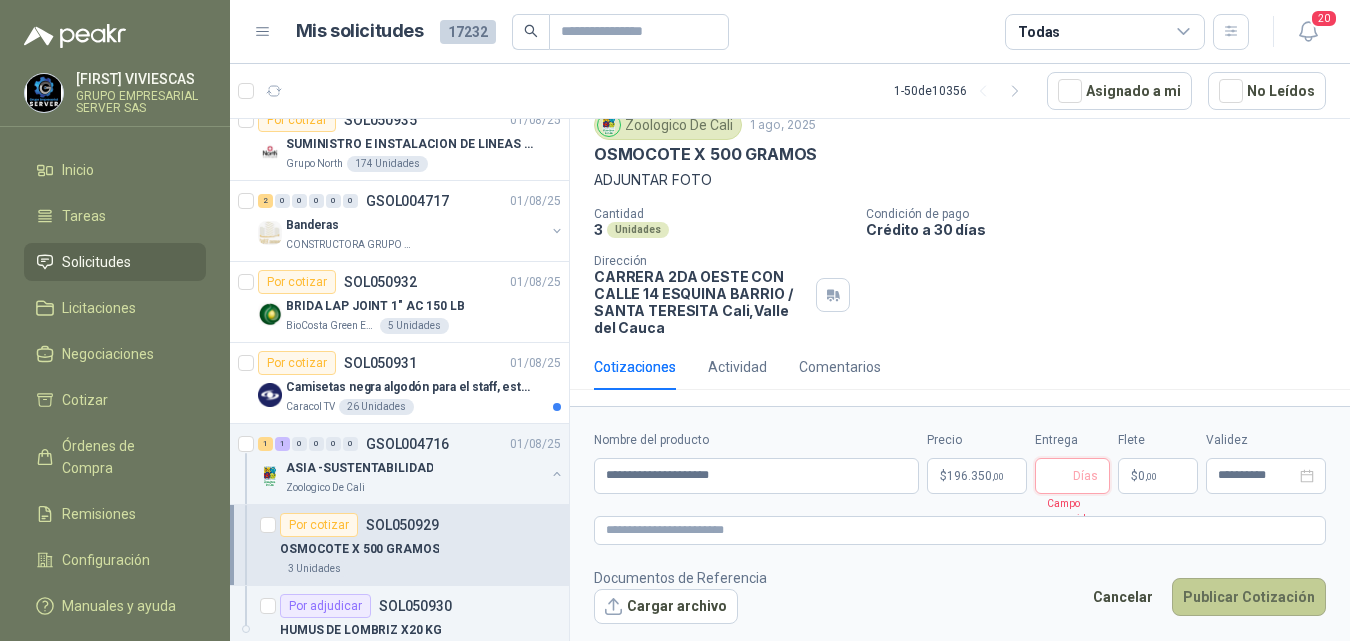 type 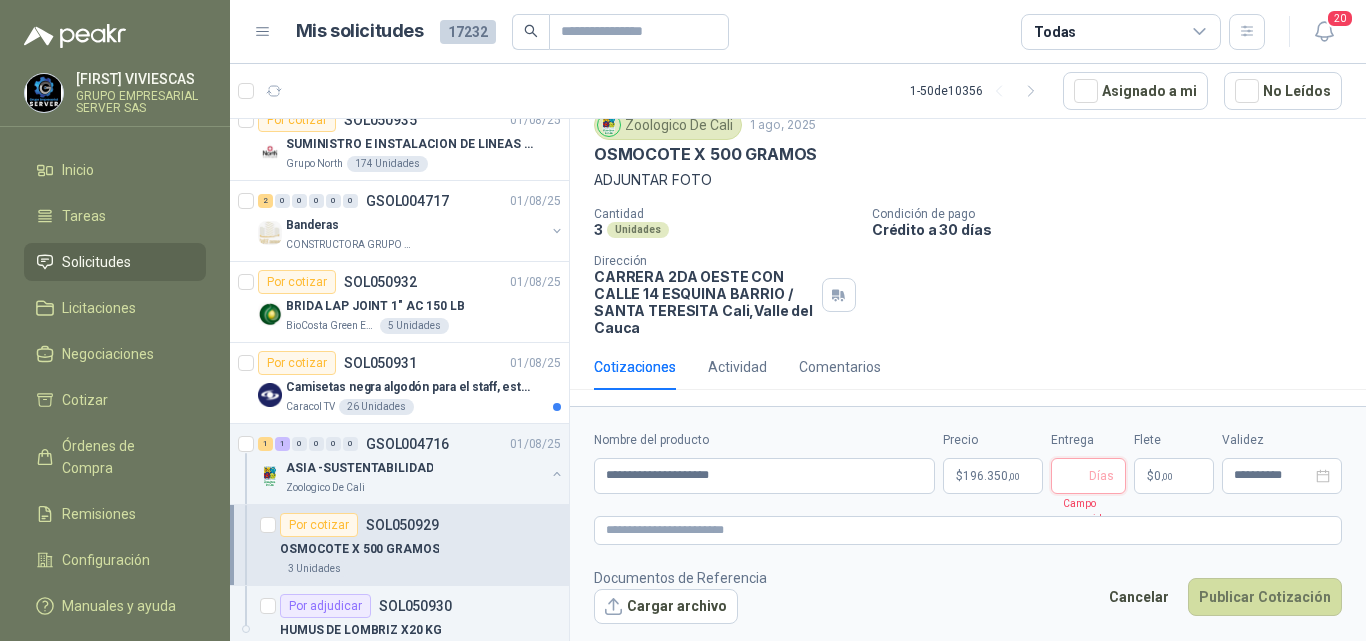 click on "Entrega" at bounding box center (1074, 476) 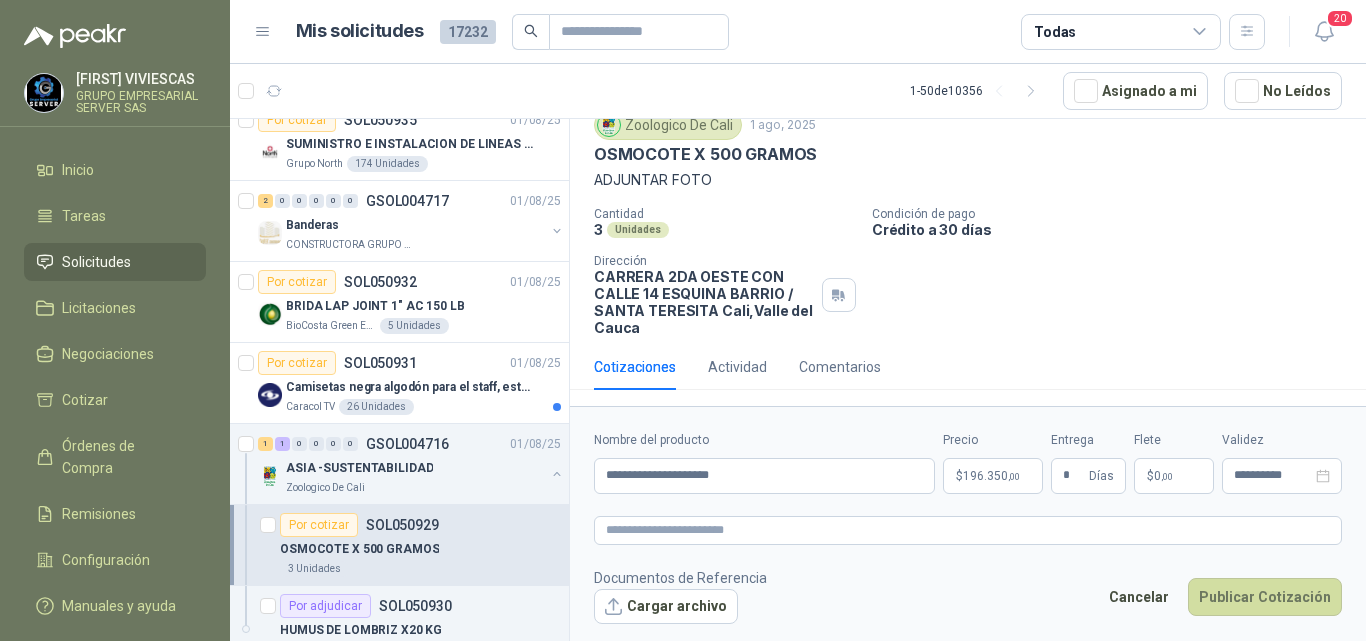 click on ",00" at bounding box center [1167, 476] 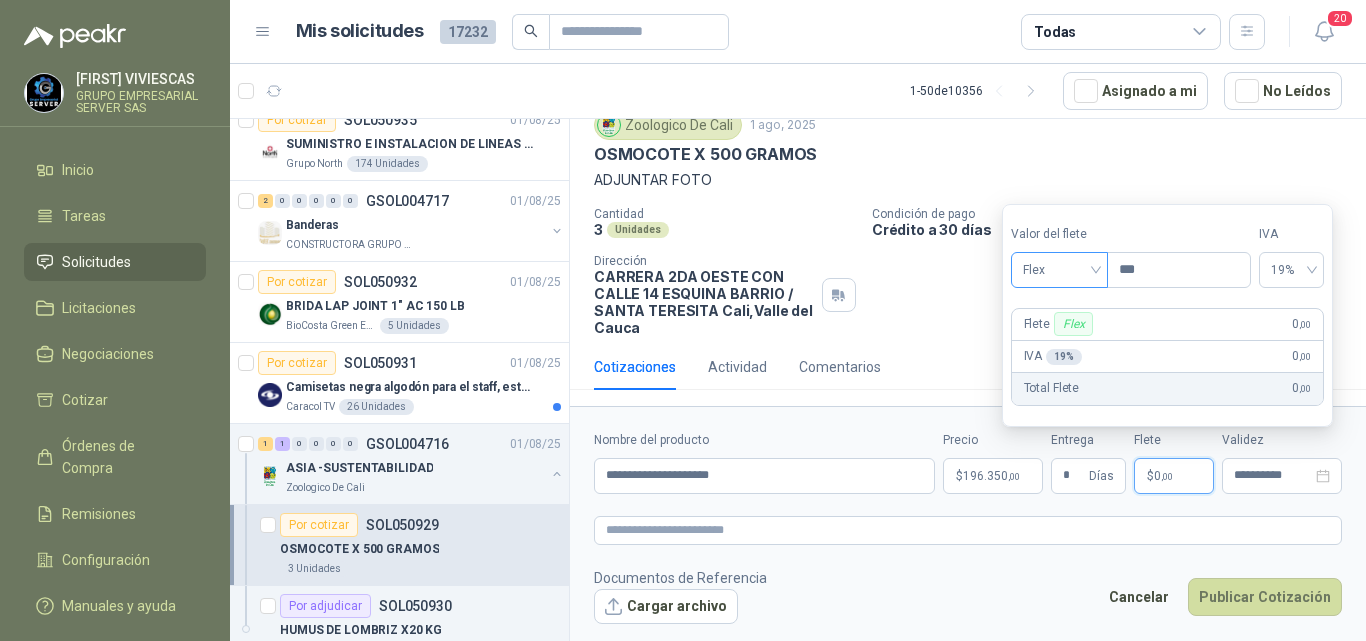 click on "Flex" at bounding box center [1059, 270] 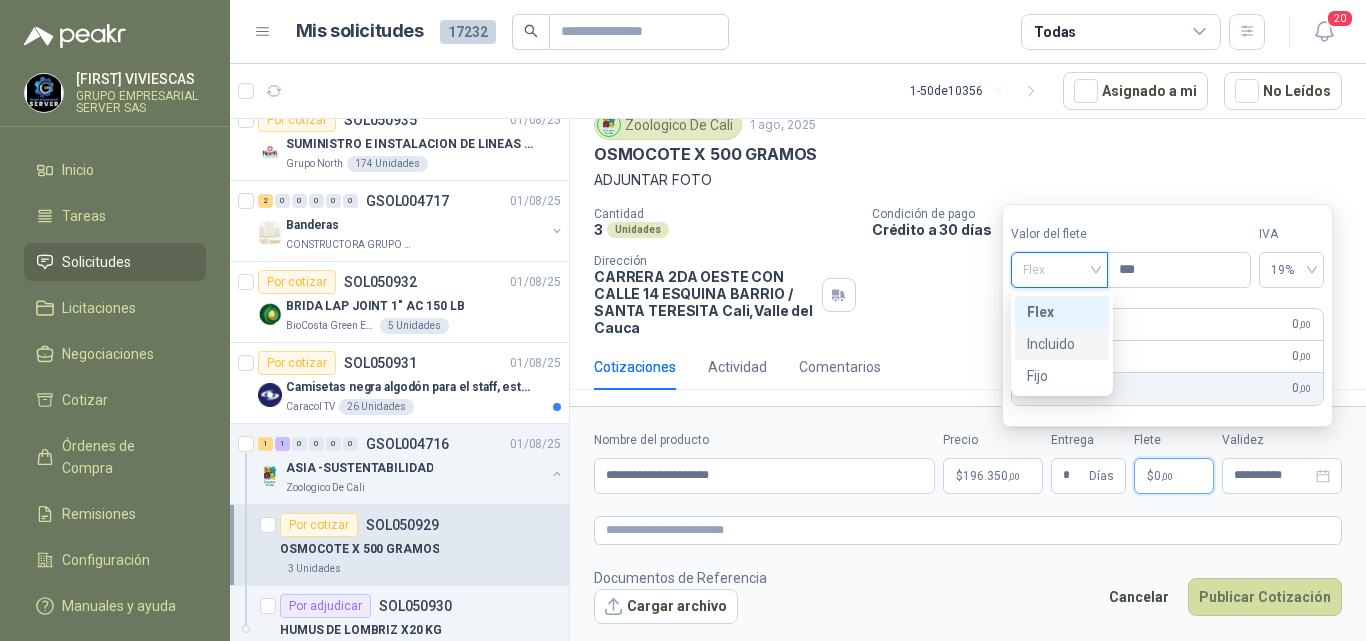 click on "Incluido" at bounding box center (1062, 344) 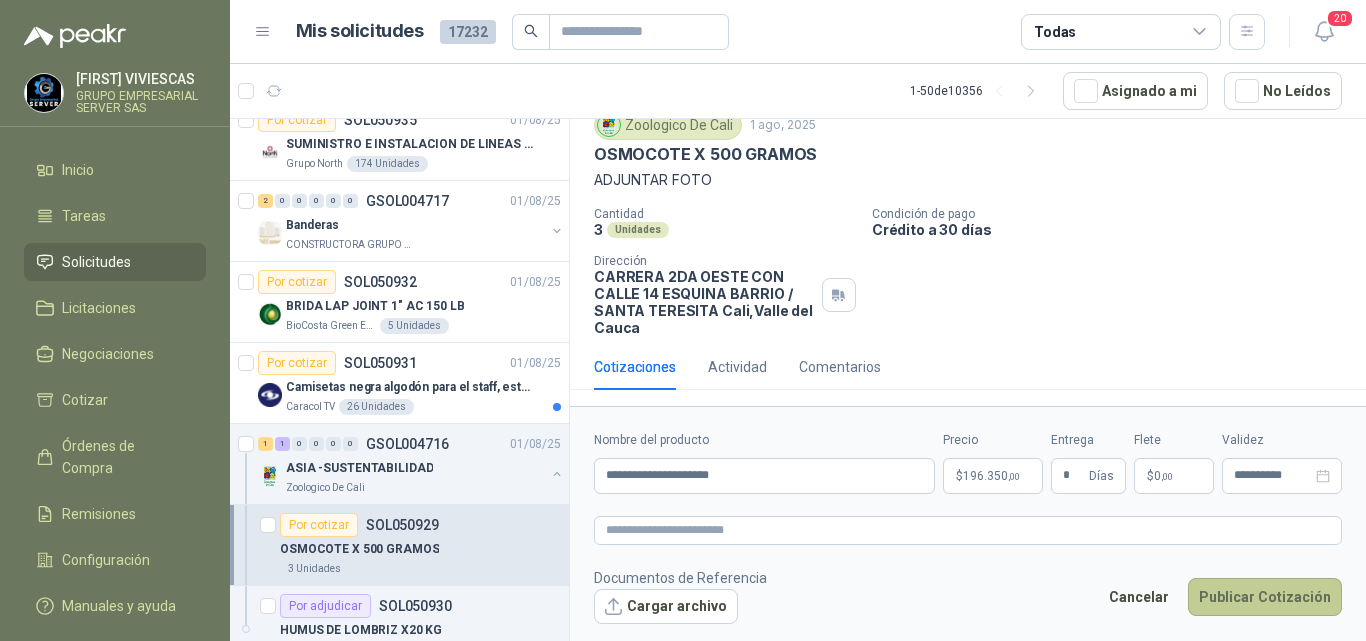 click on "Publicar Cotización" at bounding box center (1265, 597) 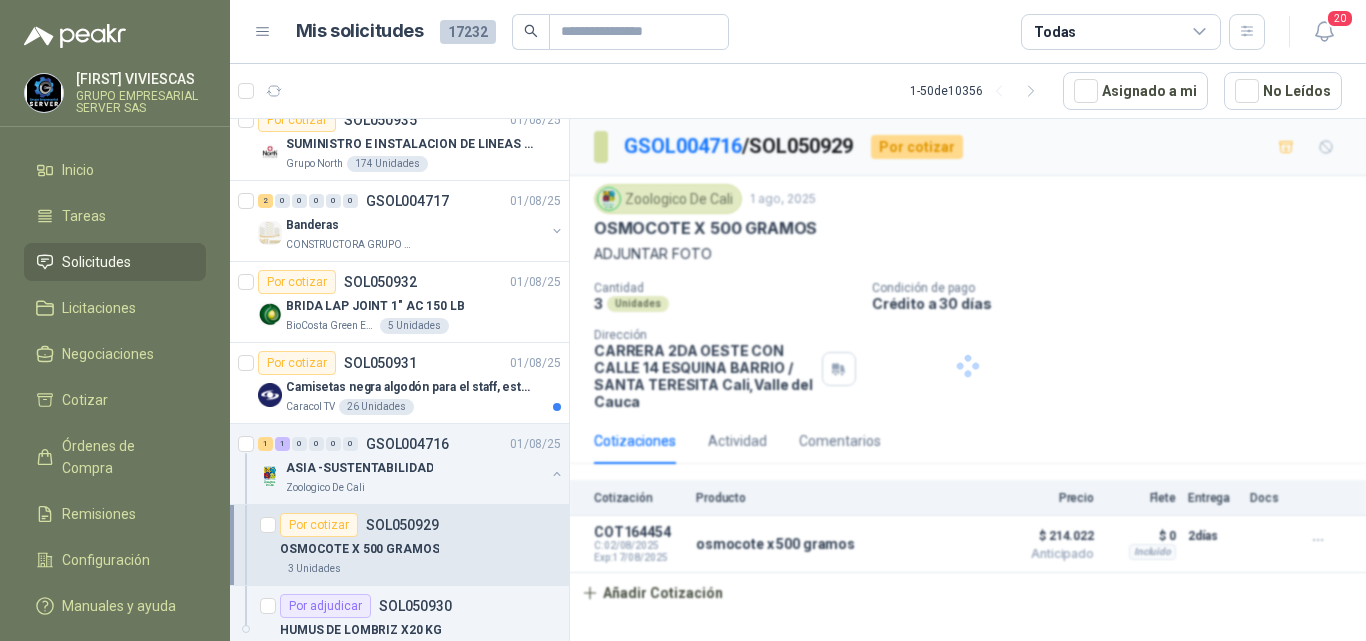 scroll, scrollTop: 0, scrollLeft: 0, axis: both 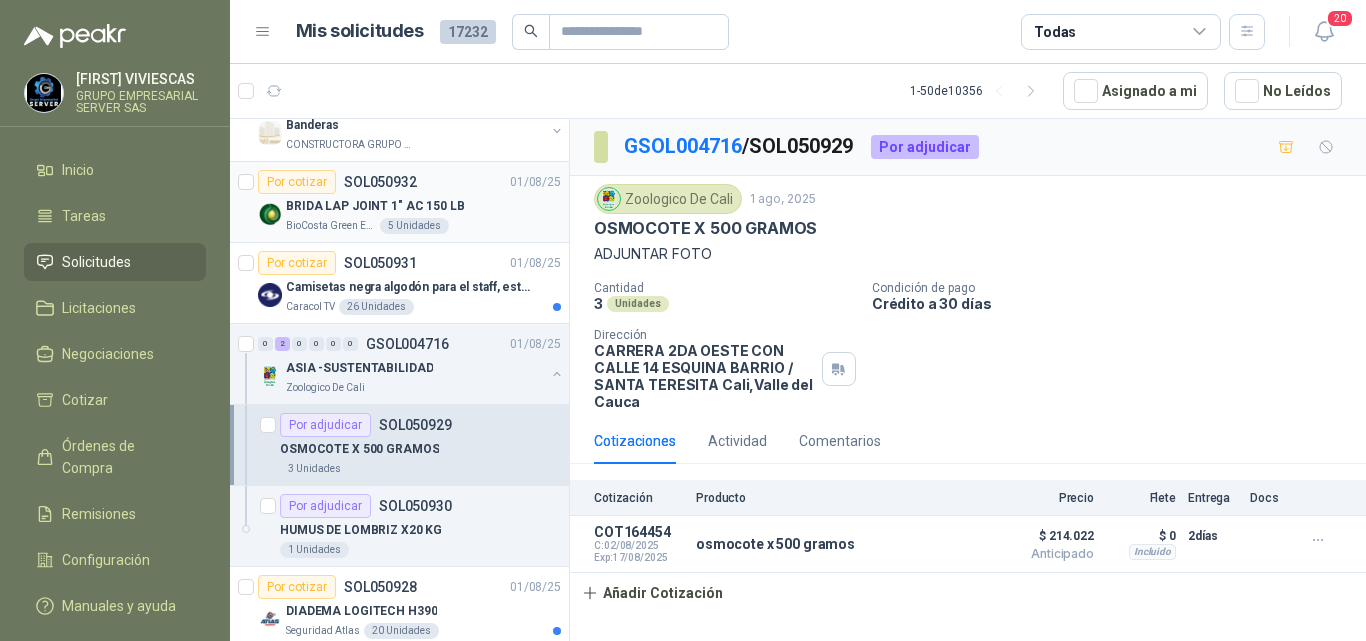 click on "BRIDA LAP JOINT 1" AC 150 LB" at bounding box center (375, 206) 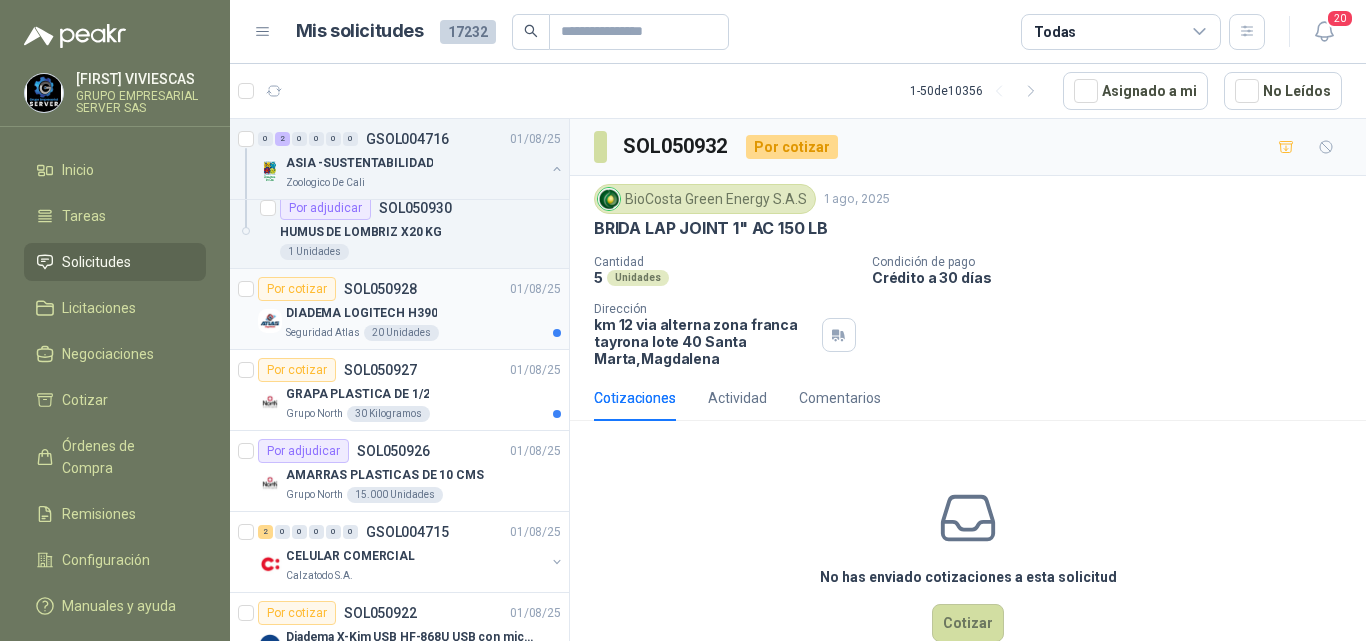 scroll, scrollTop: 500, scrollLeft: 0, axis: vertical 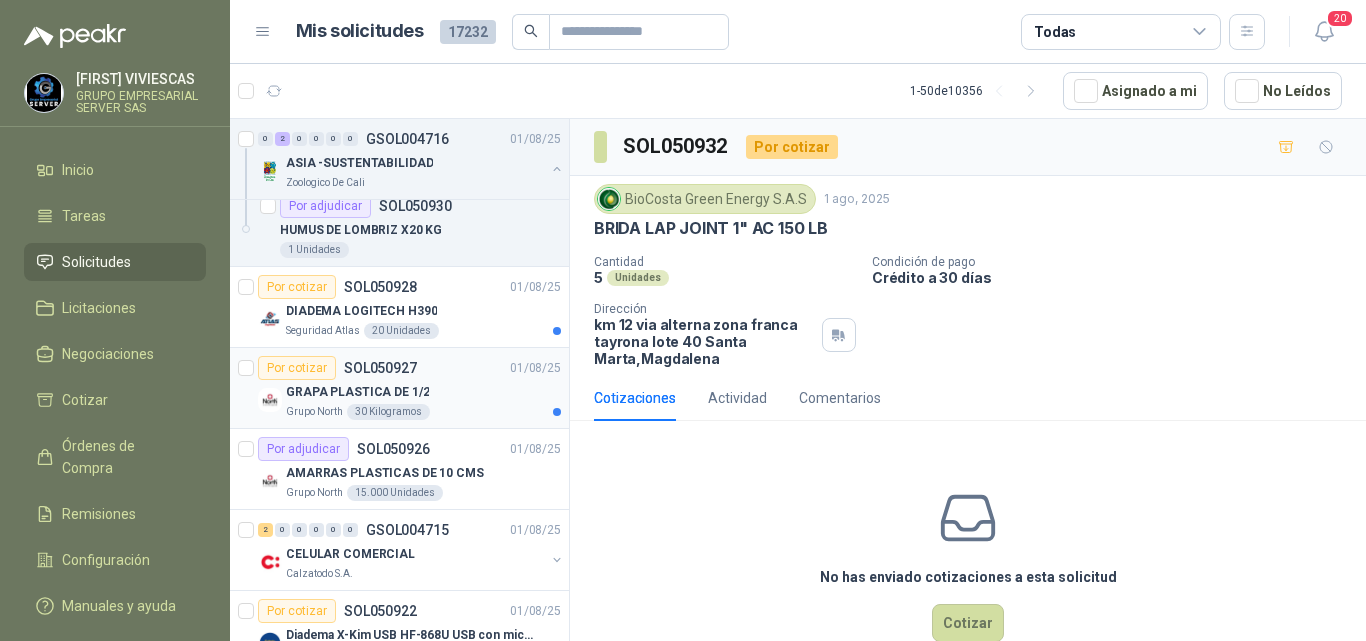 click on "GRAPA PLASTICA DE 1/2" at bounding box center [423, 392] 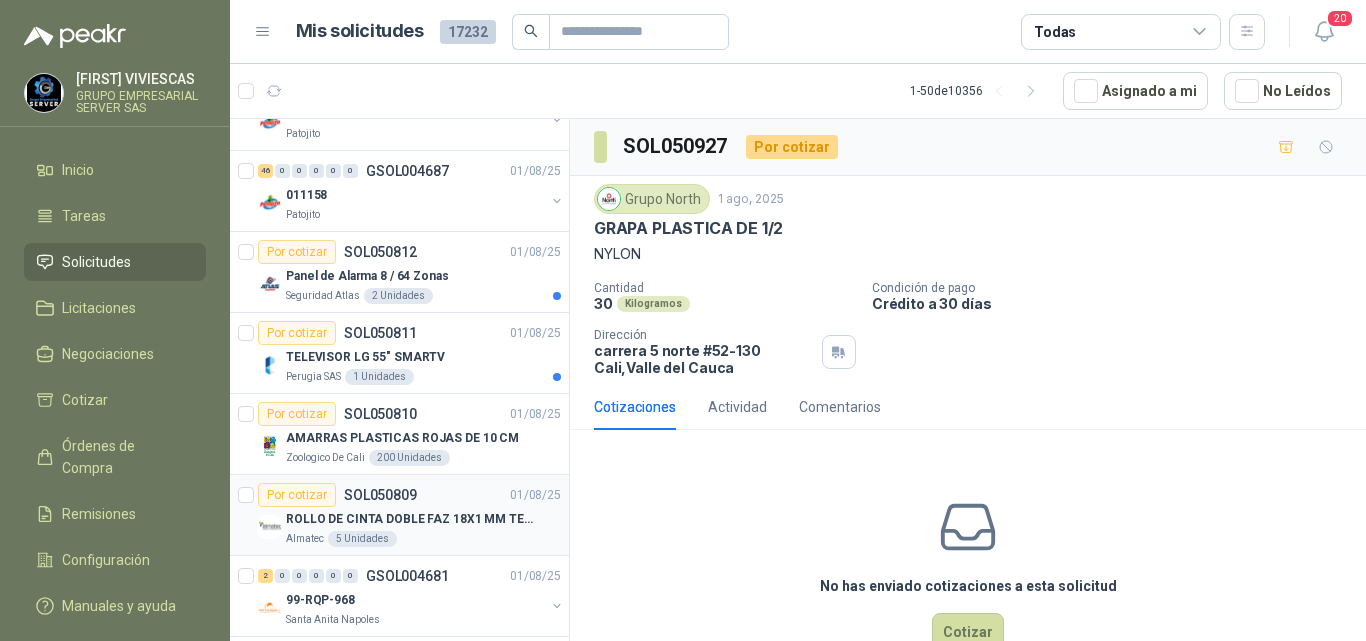 scroll, scrollTop: 2400, scrollLeft: 0, axis: vertical 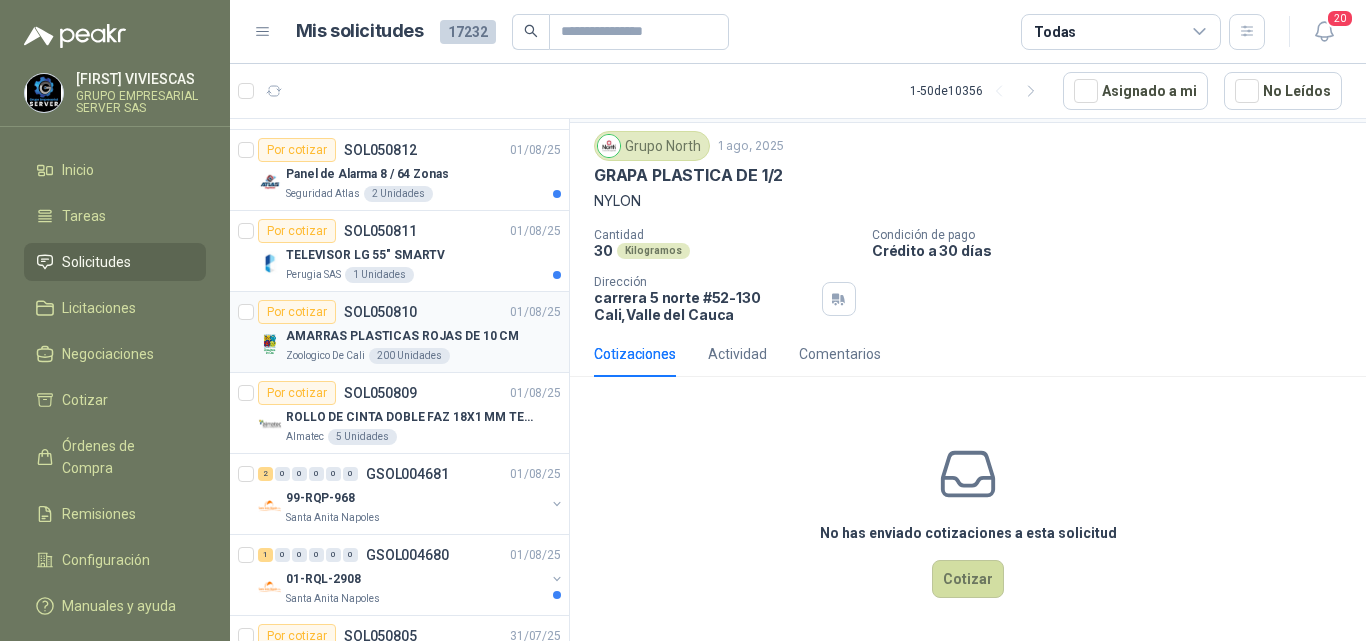 click on "AMARRAS PLASTICAS ROJAS DE 10 CM" at bounding box center (402, 336) 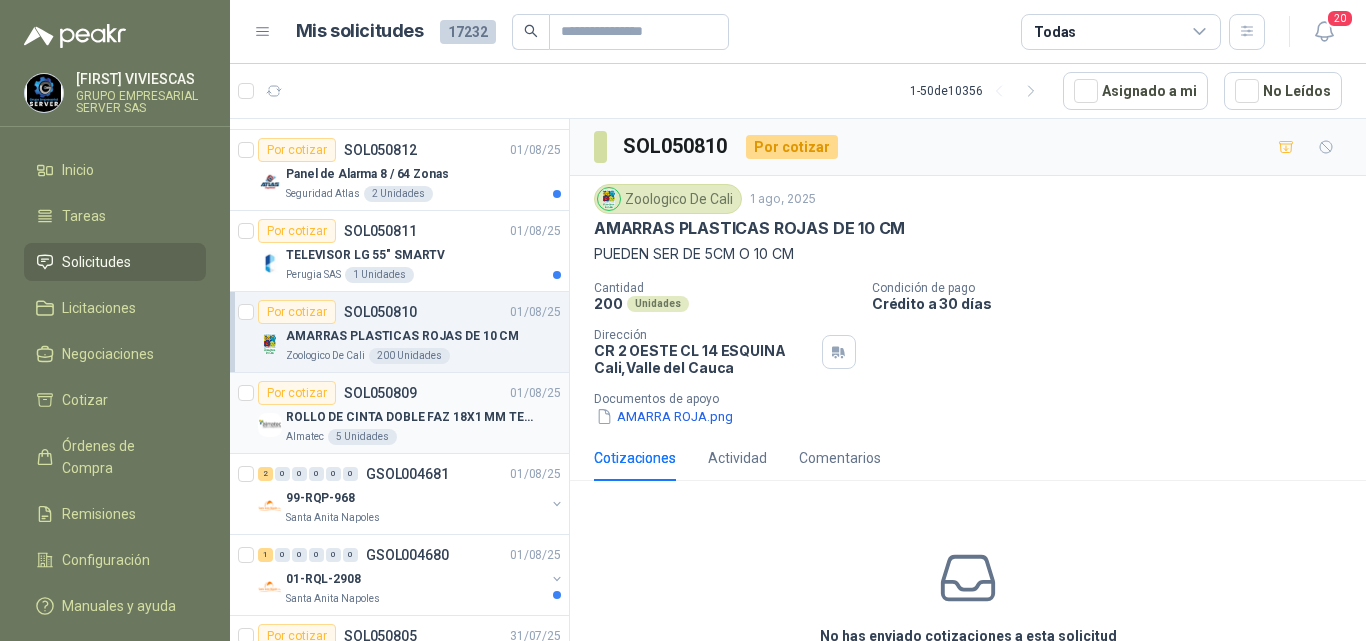 click on "ROLLO DE CINTA DOBLE FAZ 18X1 MM TESSA" at bounding box center [410, 417] 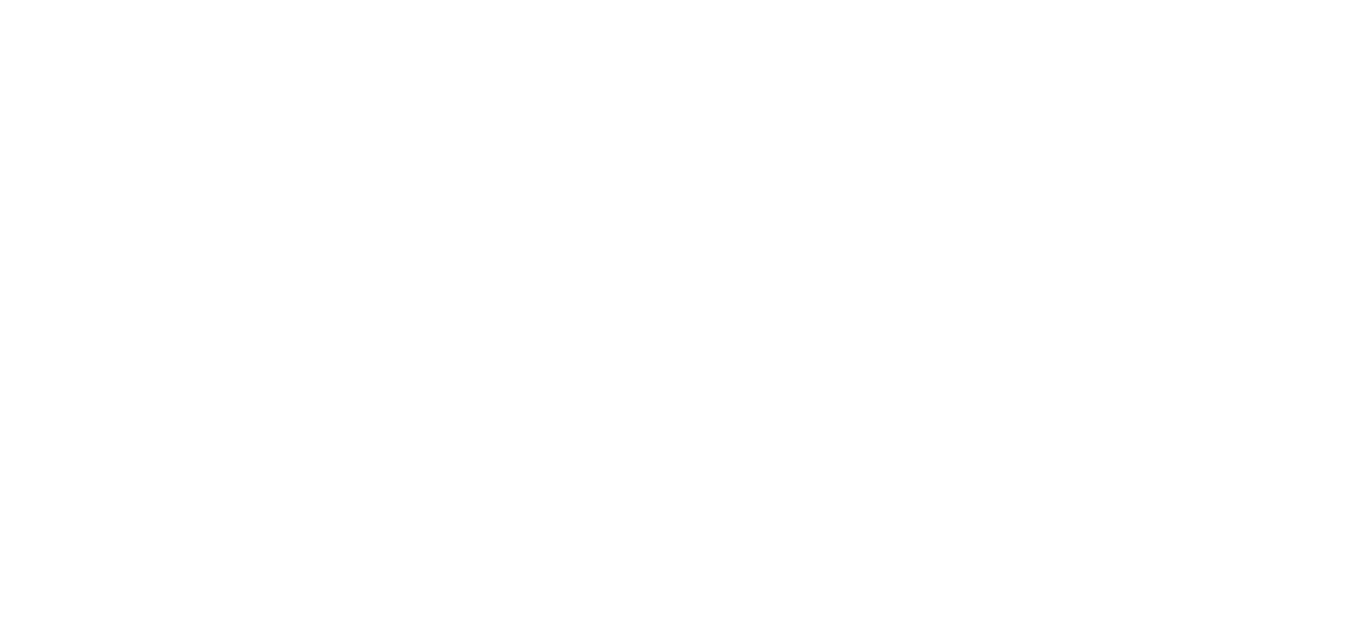 scroll, scrollTop: 0, scrollLeft: 0, axis: both 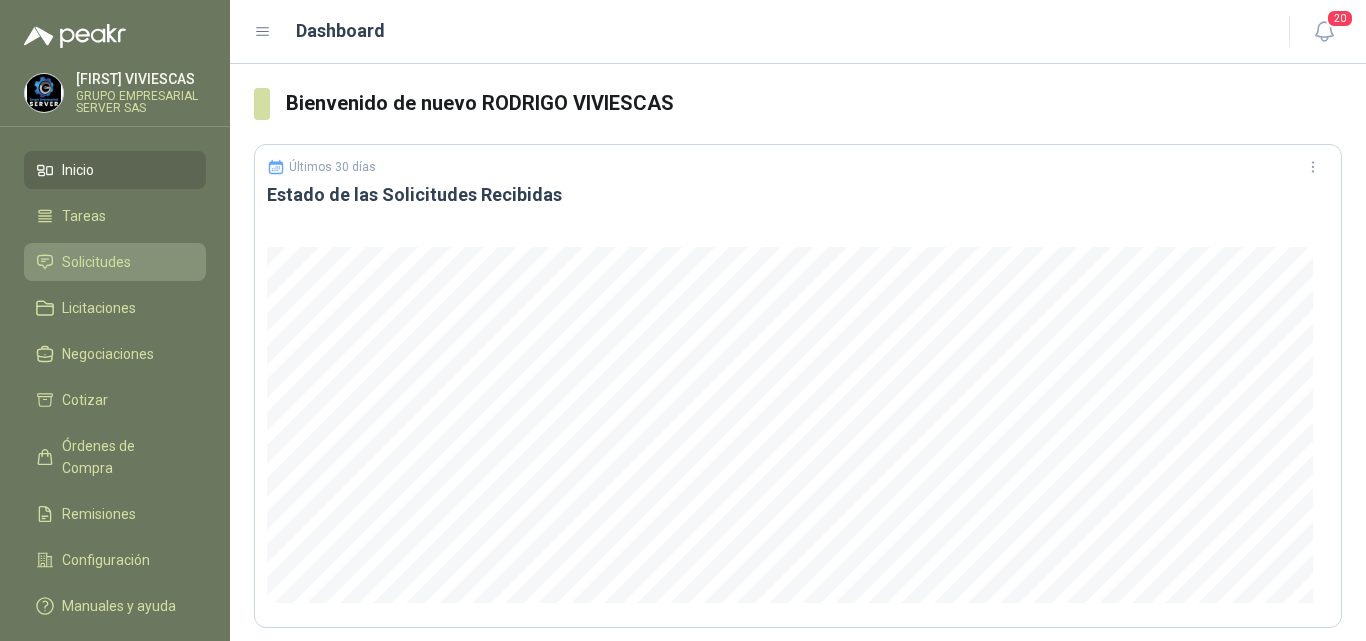 click on "Solicitudes" at bounding box center (96, 262) 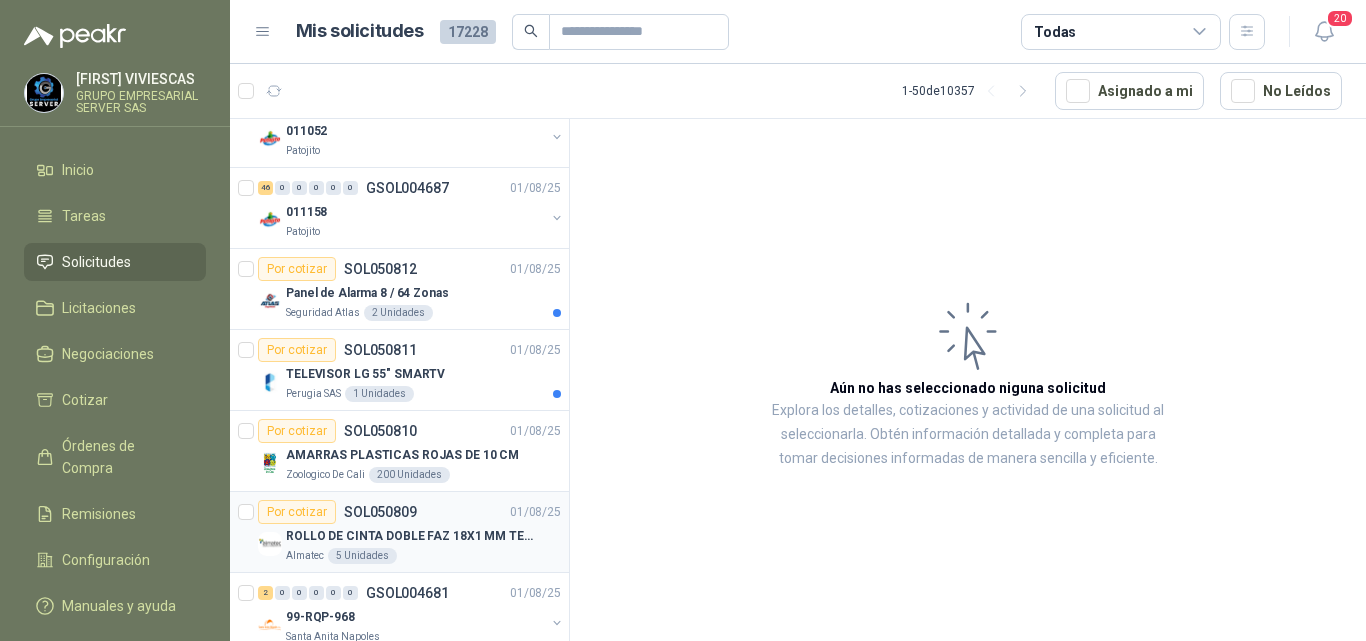 scroll, scrollTop: 2400, scrollLeft: 0, axis: vertical 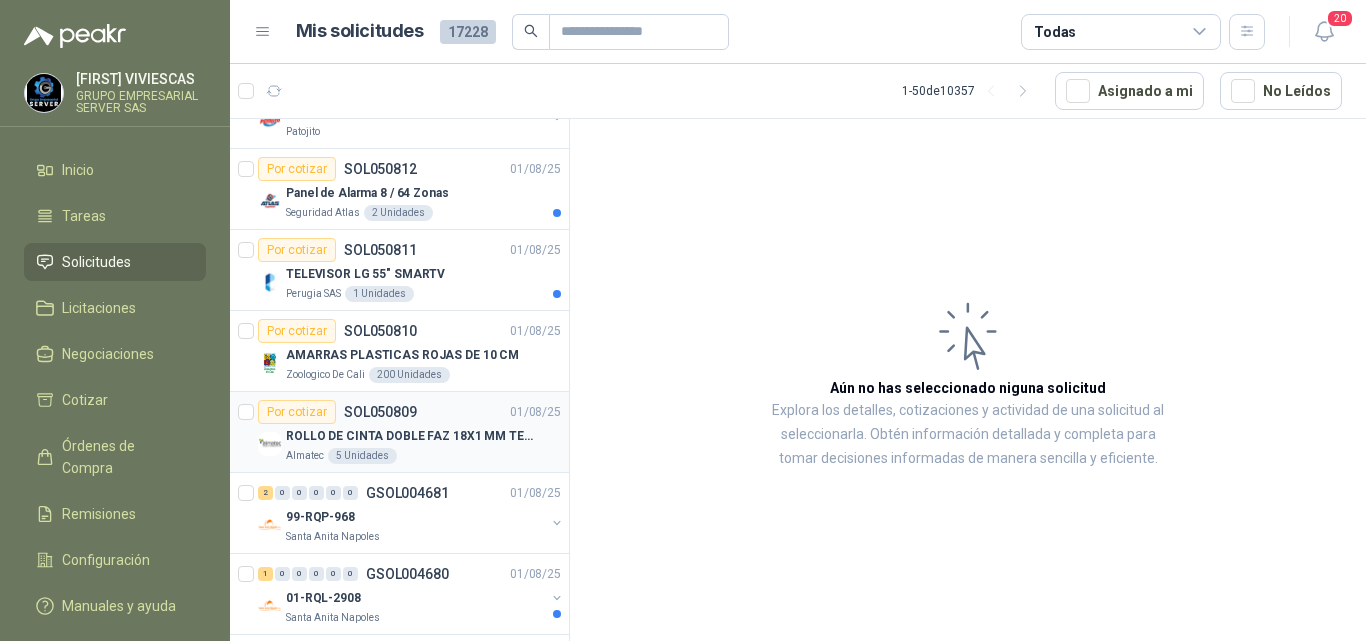 click on "ROLLO DE CINTA DOBLE FAZ 18X1 MM TESSA" at bounding box center (410, 436) 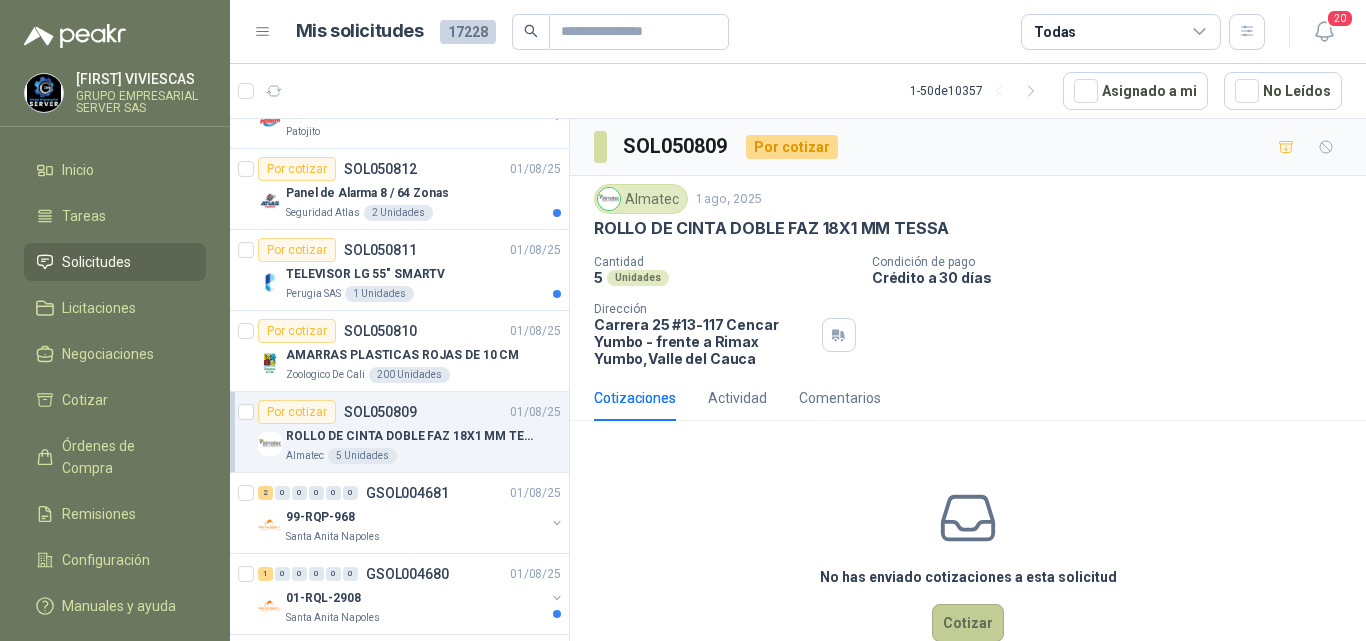 click on "Cotizar" at bounding box center (968, 623) 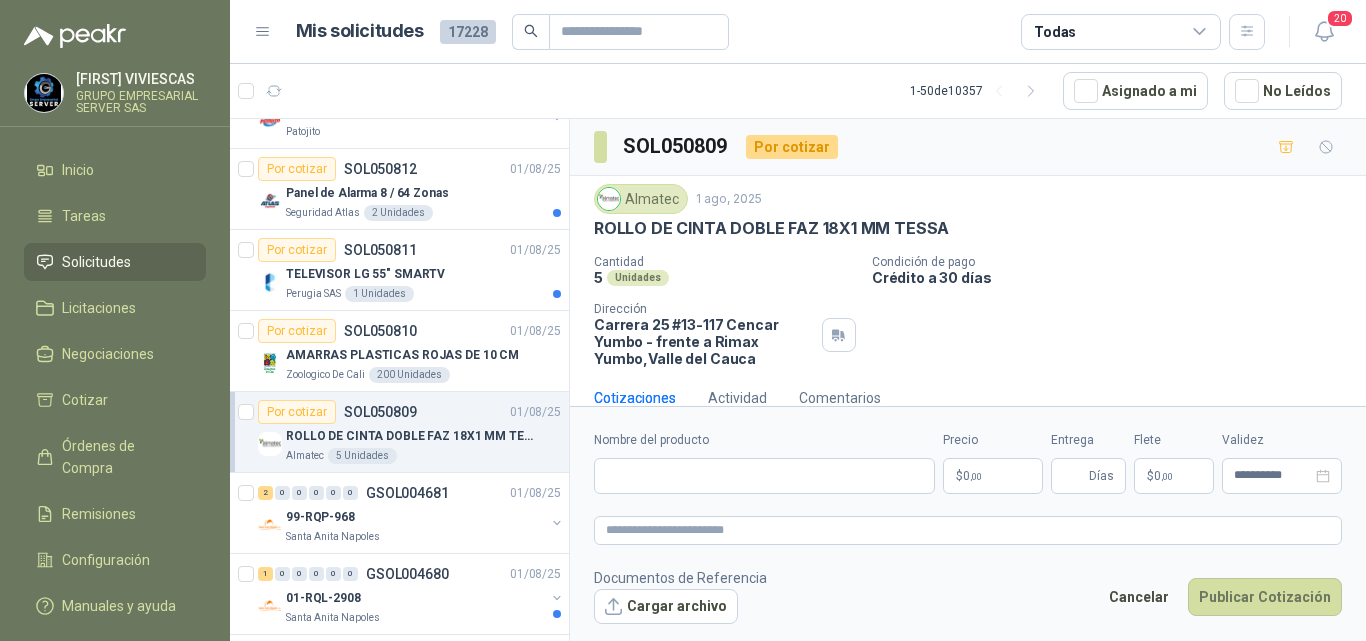 type 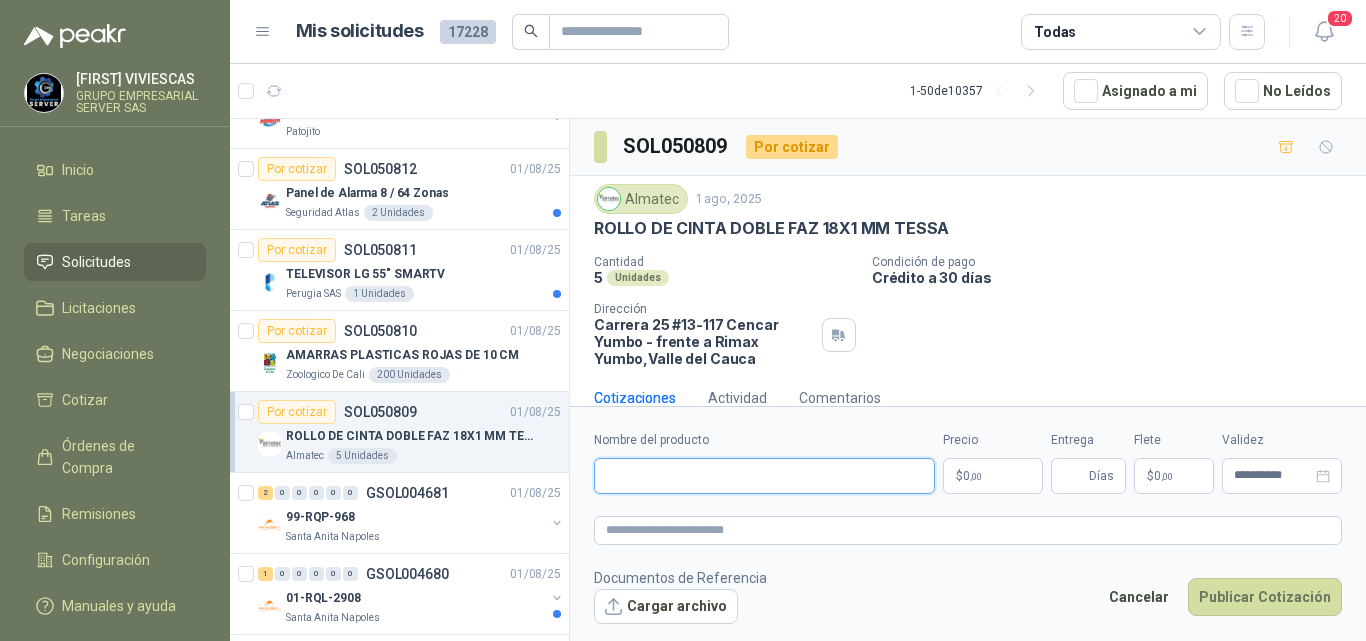 click on "Nombre del producto" at bounding box center (764, 476) 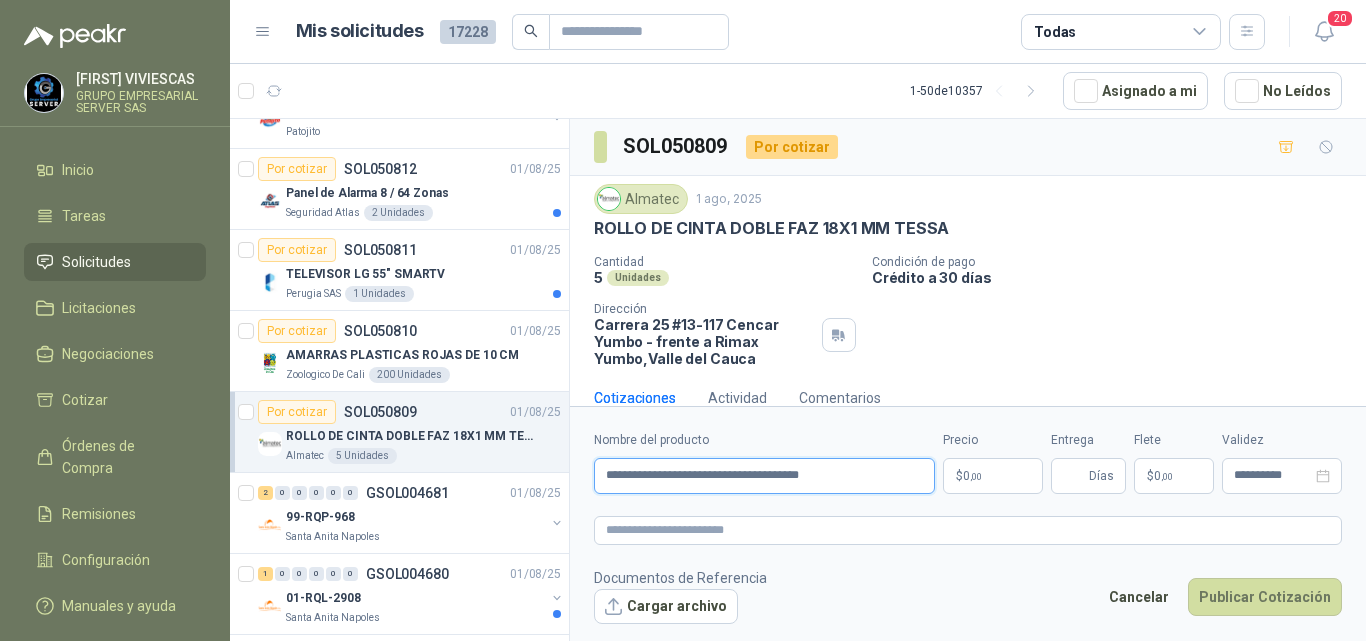 type on "**********" 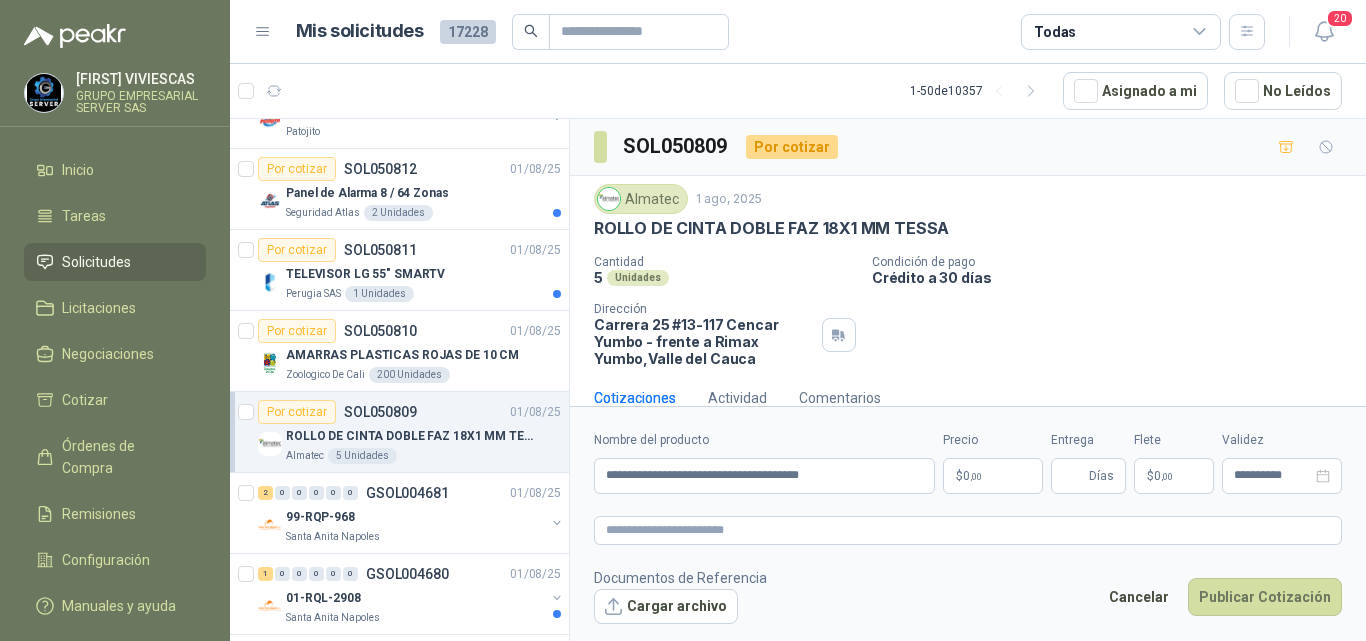 click on "RODRIGO   VIVIESCAS GRUPO EMPRESARIAL SERVER SAS   Inicio   Tareas   Solicitudes   Licitaciones   Negociaciones   Cotizar   Órdenes de Compra   Remisiones   Configuración   Manuales y ayuda Mis solicitudes 17228 Todas 20 1 - 50  de  10357 Asignado a mi No Leídos 2   0   0   0   0   0   GSOL004718 02/08/25   MANTENIMIENTO Colegio Bennett   Por cotizar SOL050936 01/08/25   IPHONE 16 PRO MAX Seguridad Atlas 8   Unidades Por cotizar SOL050935 01/08/25   SUMINISTRO E INSTALACION DE LINEAS DE VIDA Grupo North 174   Unidades 2   0   0   0   0   0   GSOL004717 01/08/25   Banderas  CONSTRUCTORA GRUPO FIP   Por cotizar SOL050932 01/08/25    BRIDA LAP JOINT 1" AC 150 LB BioCosta Green Energy S.A.S 5   Unidades Por cotizar SOL050931 01/08/25   Camisetas negra algodón para el staff, estampadas en espalda y frente con el logo Caracol TV 26   Unidades 0   2   0   0   0   0   GSOL004716 01/08/25   ASIA -SUSTENTABILIDAD Zoologico De Cali    Por cotizar SOL050928 01/08/25   DIADEMA LOGITECH H390  Seguridad Atlas 20     30" at bounding box center [683, 320] 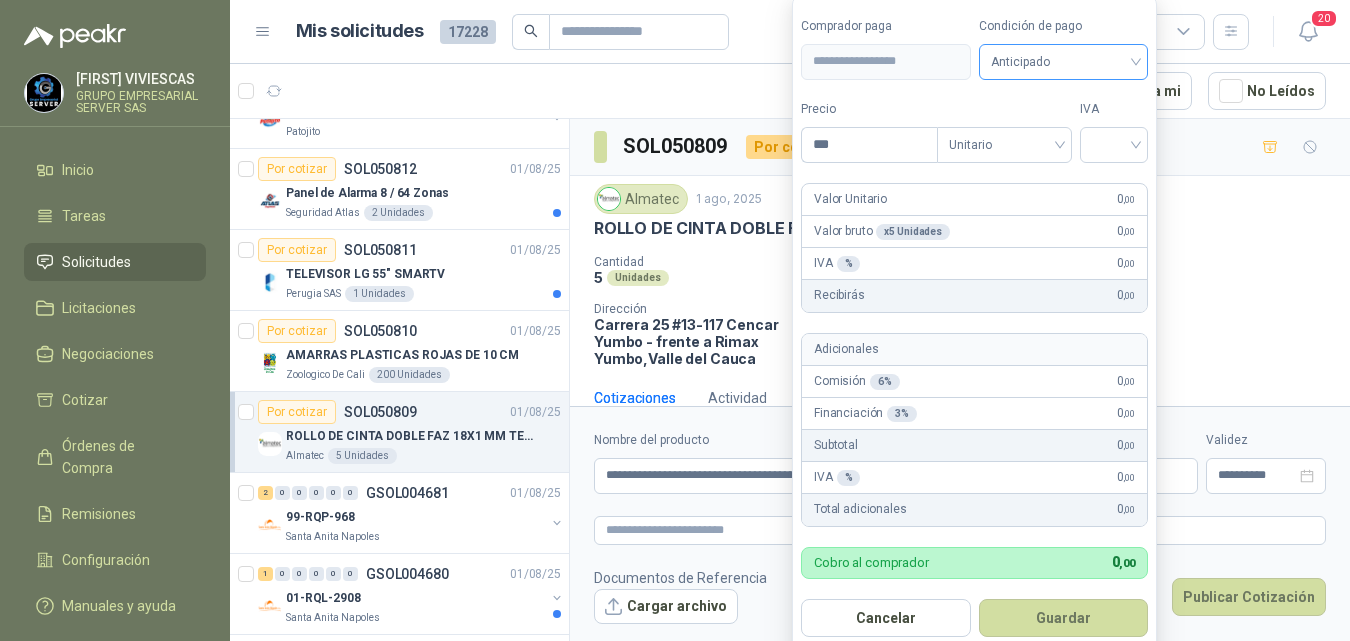 click on "Anticipado" at bounding box center [1064, 62] 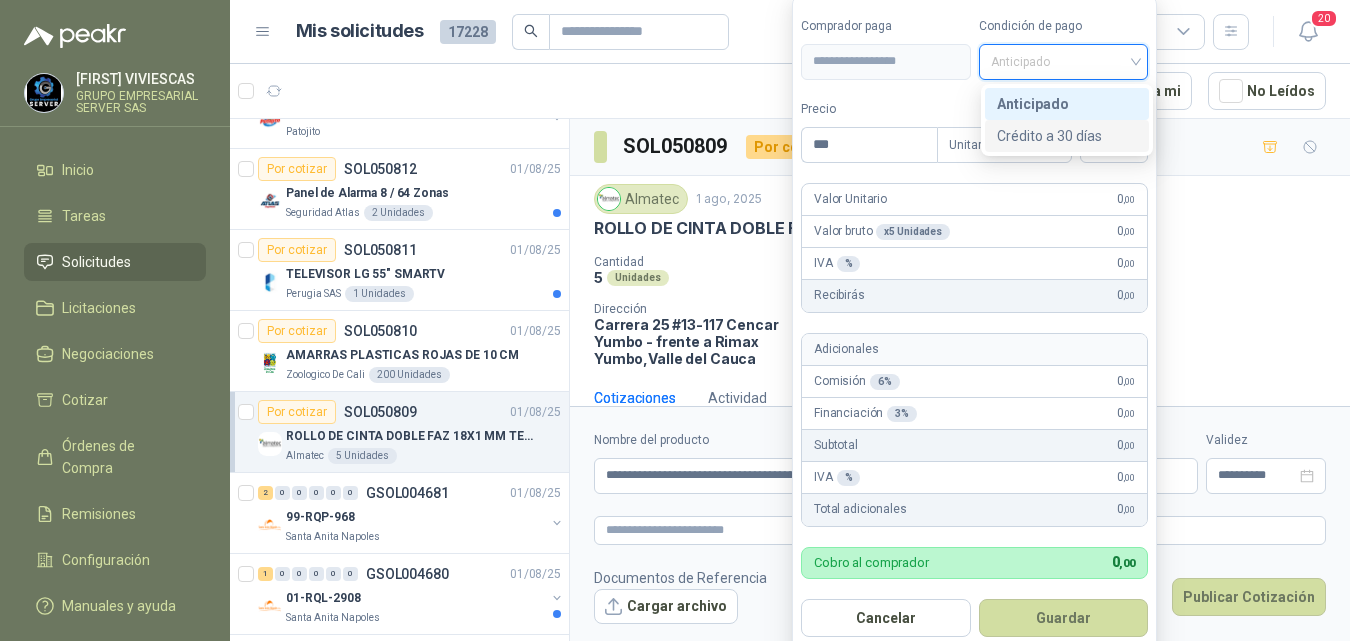 click on "Crédito a 30 días" at bounding box center [1067, 136] 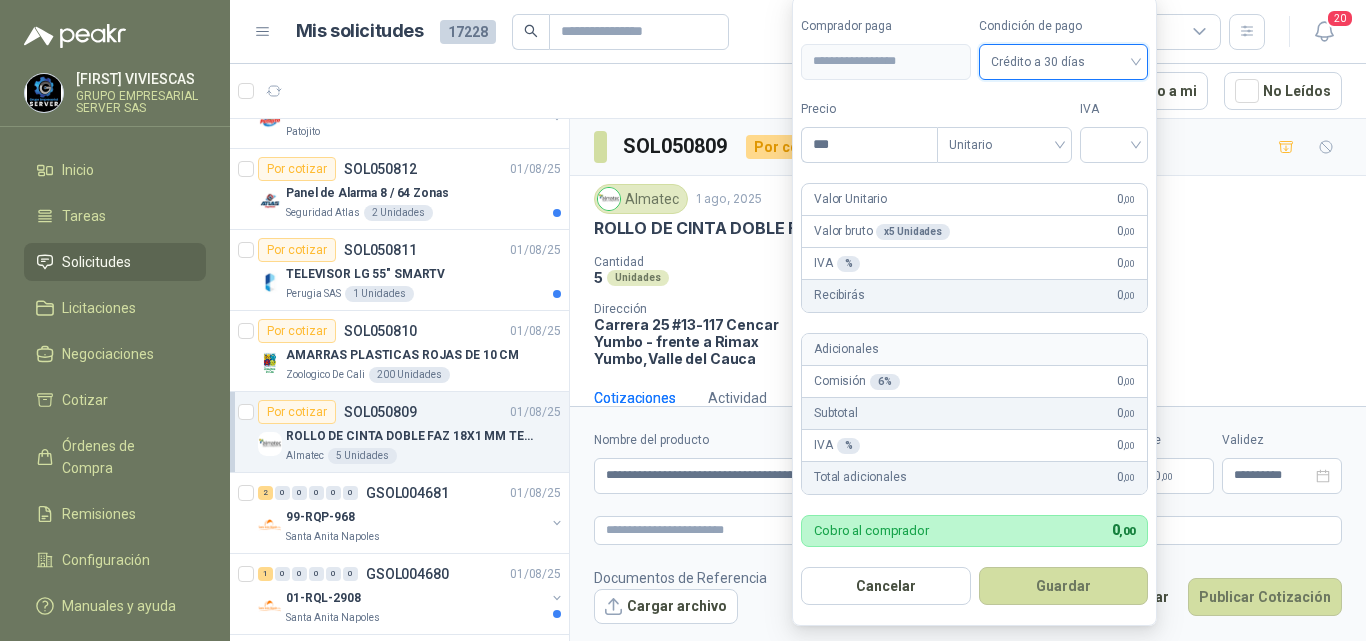 type 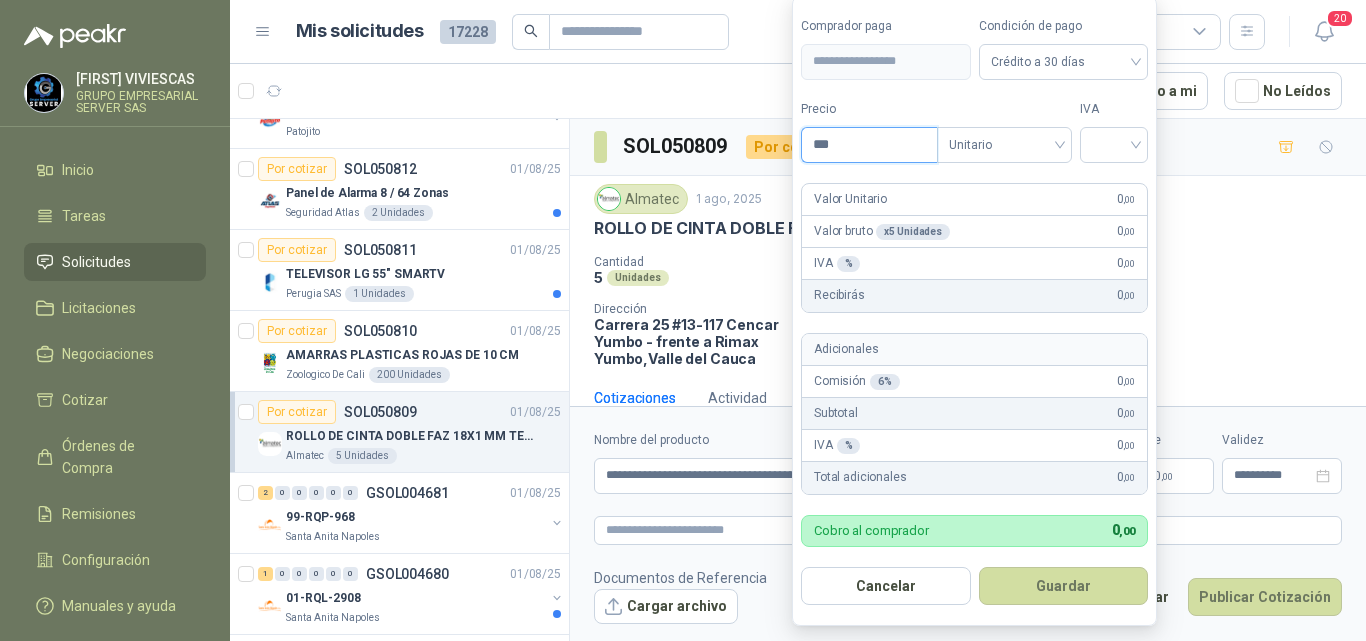 click on "***" at bounding box center (869, 145) 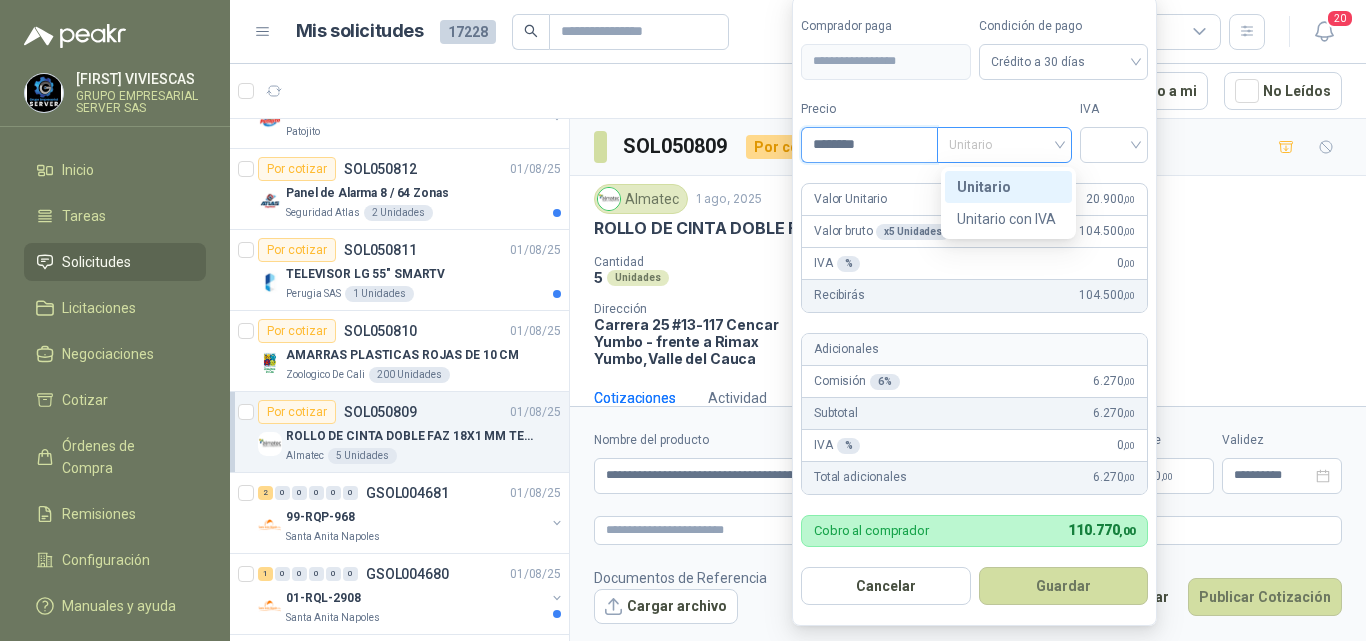 click on "Unitario" at bounding box center (1004, 145) 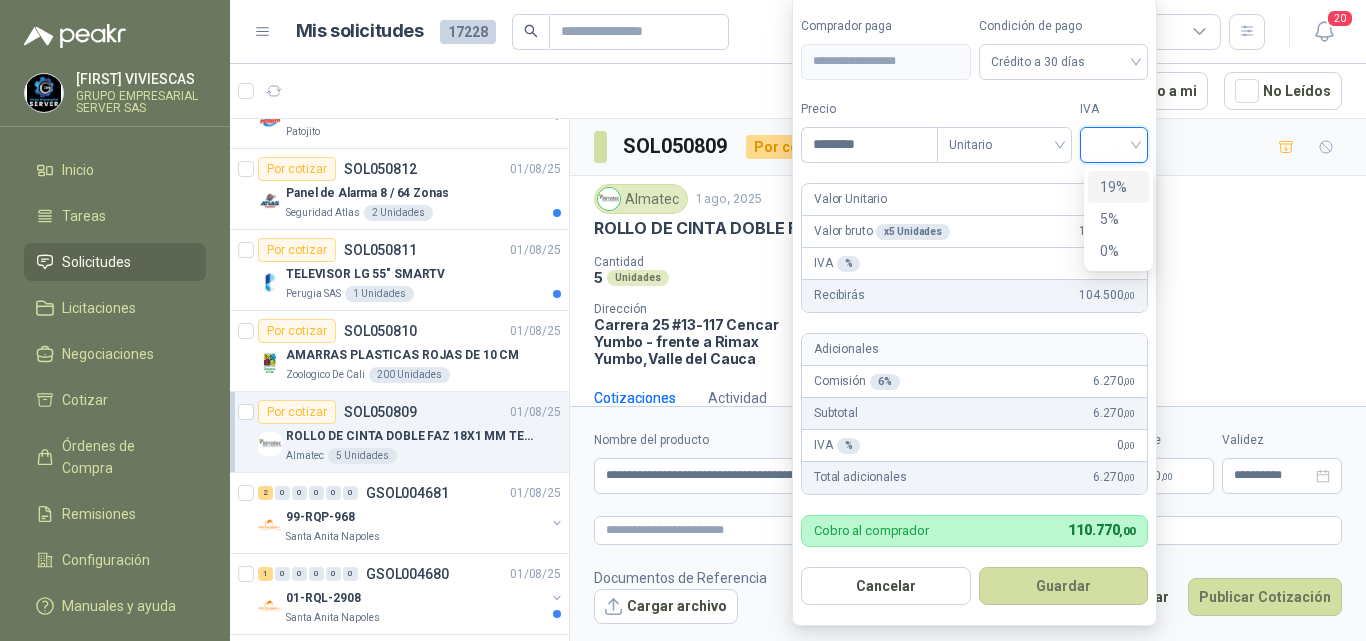 click at bounding box center (1114, 143) 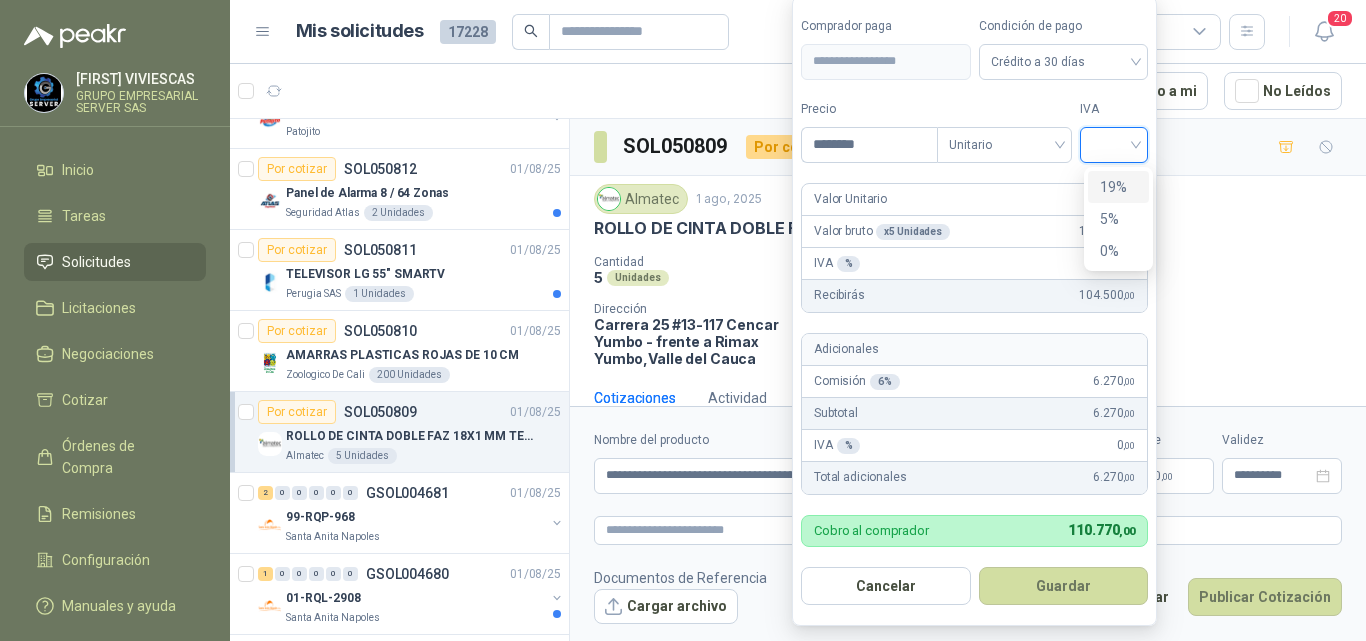 click on "19%" at bounding box center (1118, 187) 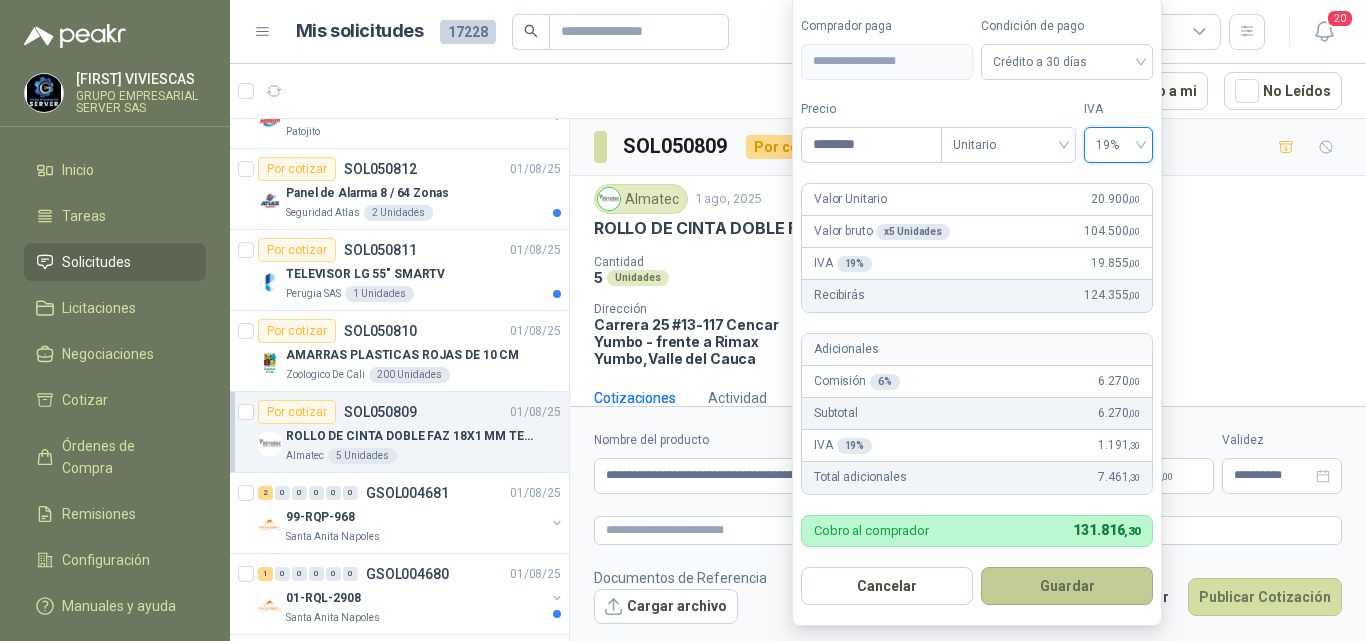 click on "Guardar" at bounding box center (1067, 586) 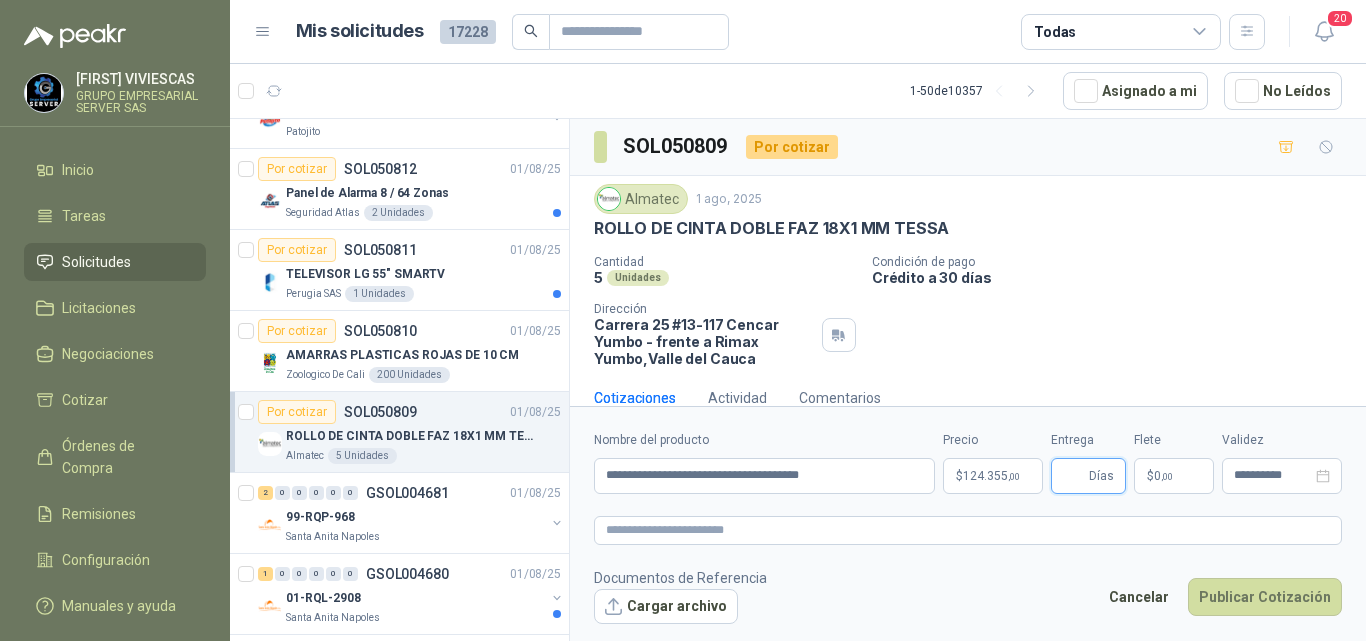 click on "Entrega" at bounding box center (1074, 476) 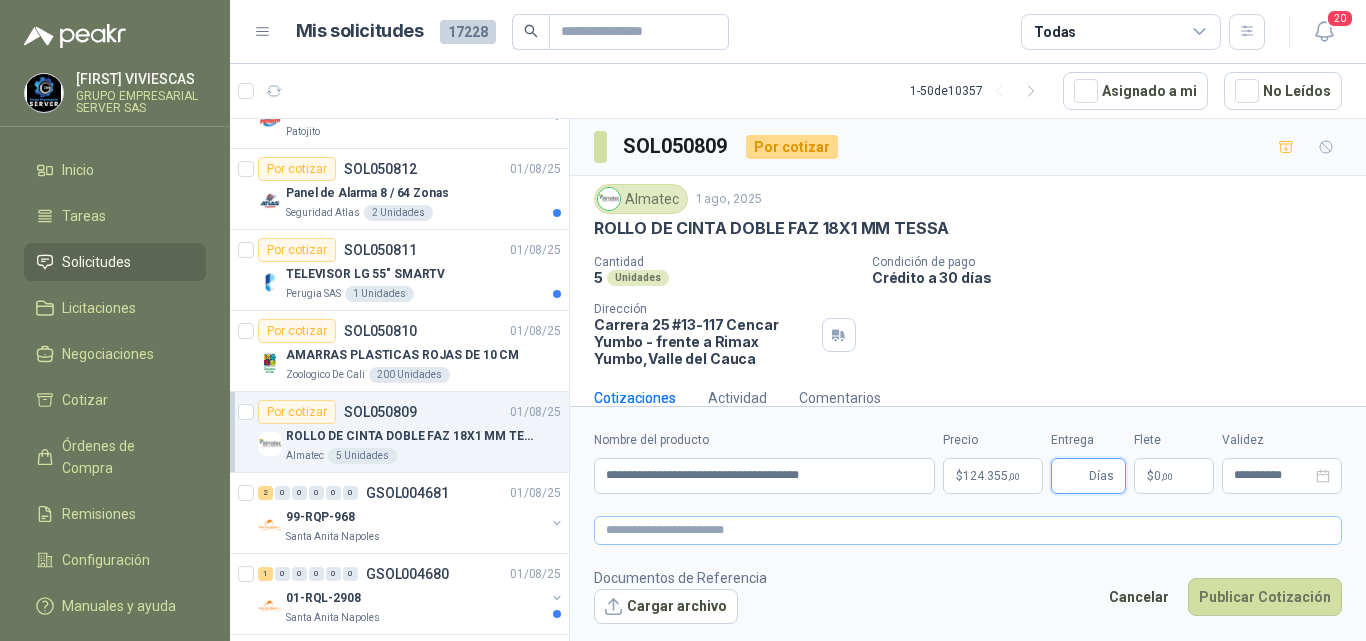 type on "*" 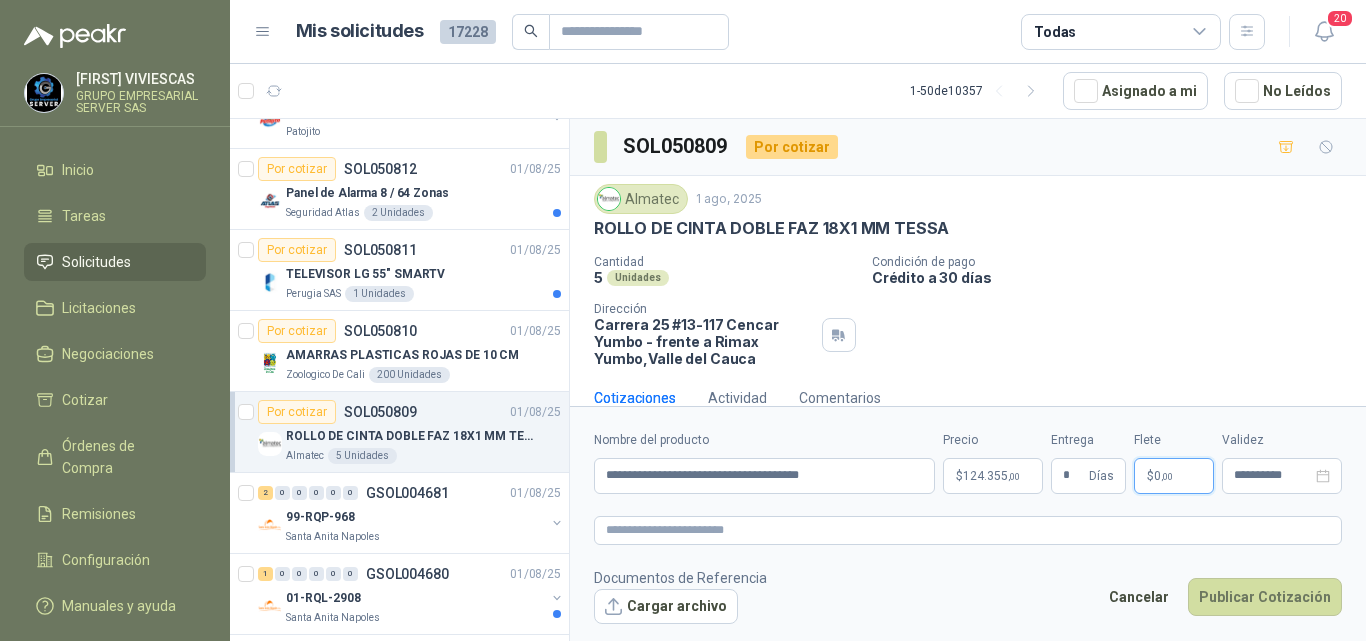 click on ",00" at bounding box center [1167, 476] 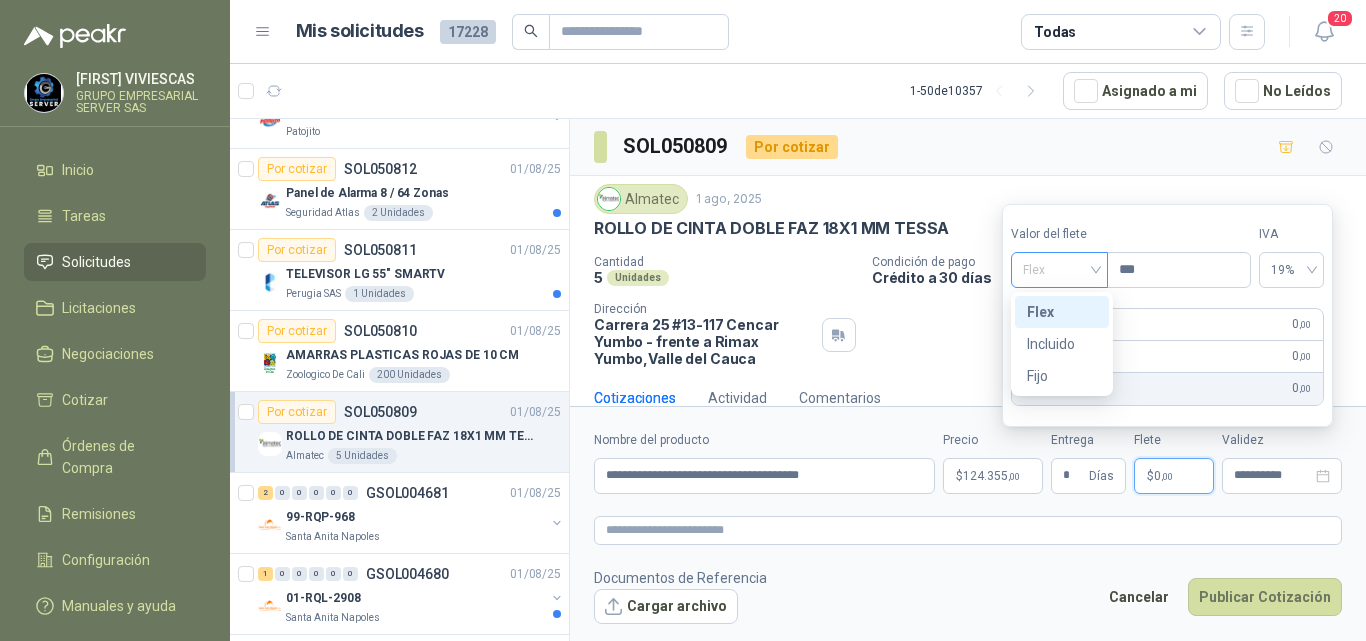 click on "Flex" at bounding box center (1059, 270) 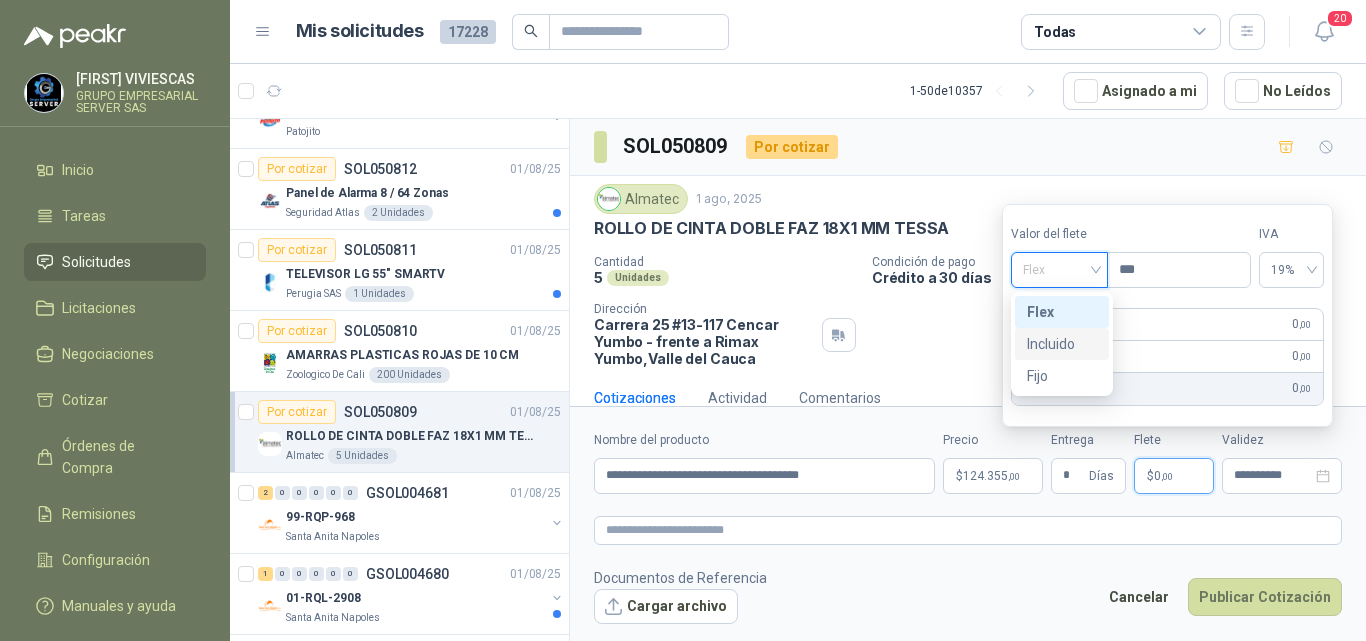 click on "Incluido" at bounding box center [1062, 344] 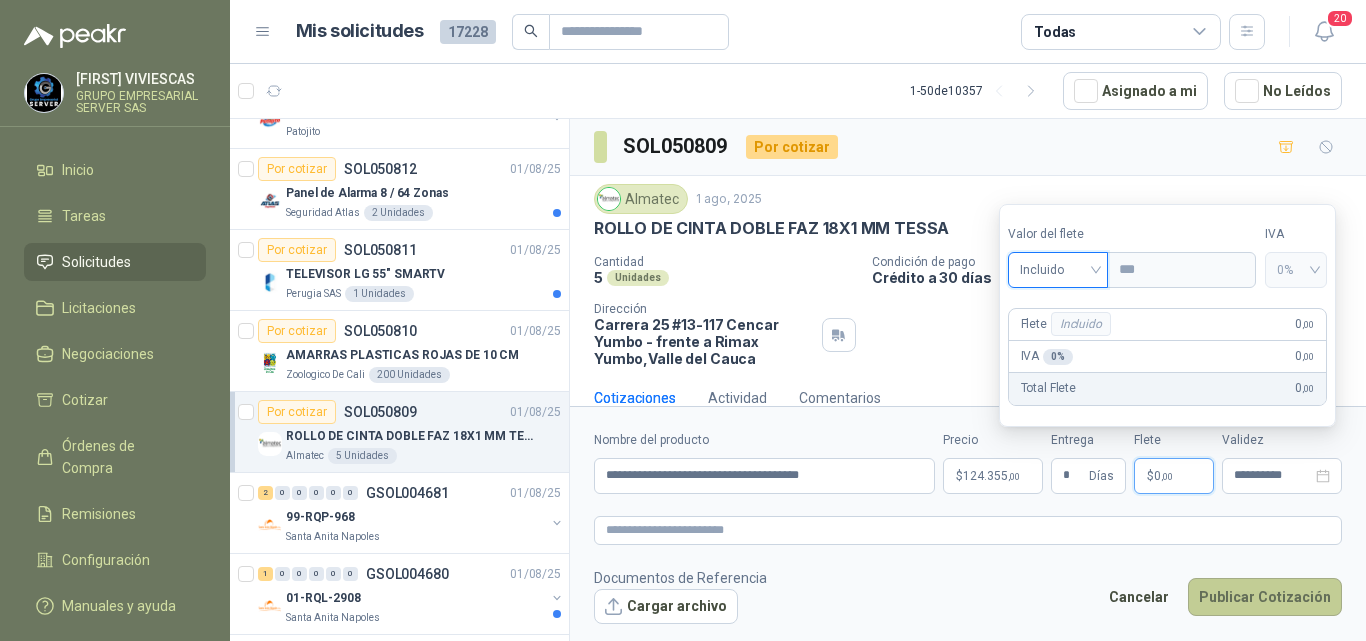 click on "Publicar Cotización" at bounding box center [1265, 597] 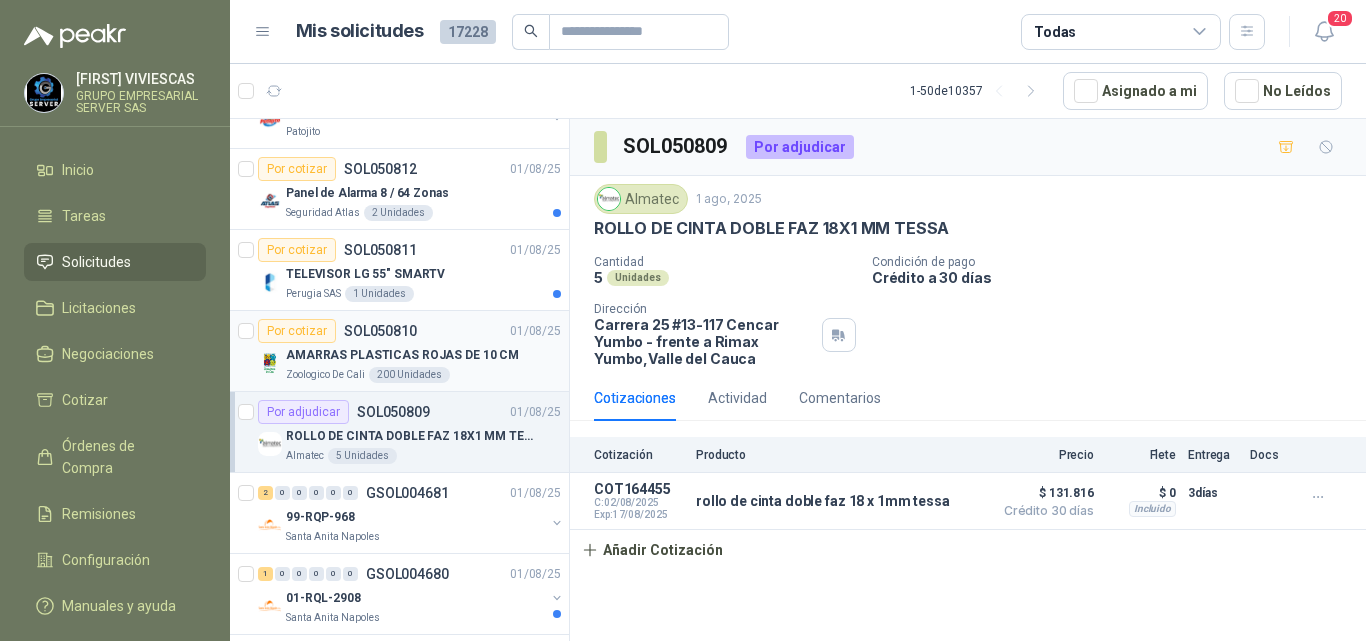 click on "AMARRAS PLASTICAS ROJAS DE 10 CM" at bounding box center (402, 355) 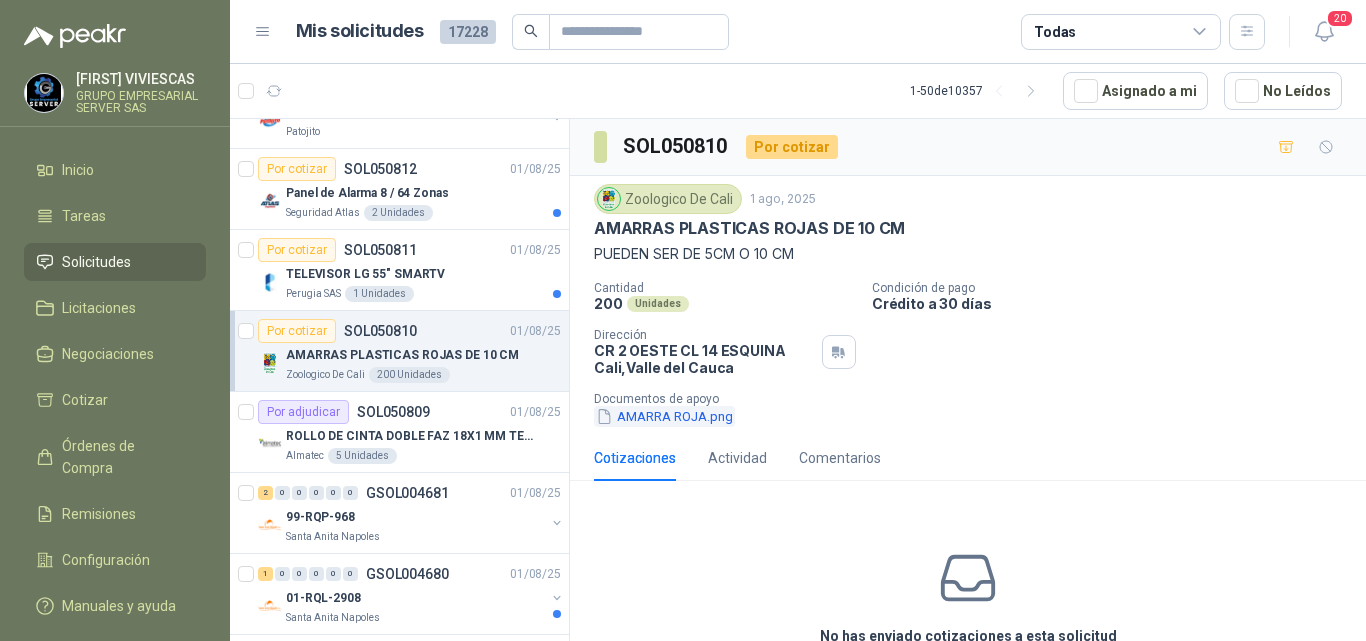 click on "AMARRA ROJA.png" at bounding box center (664, 416) 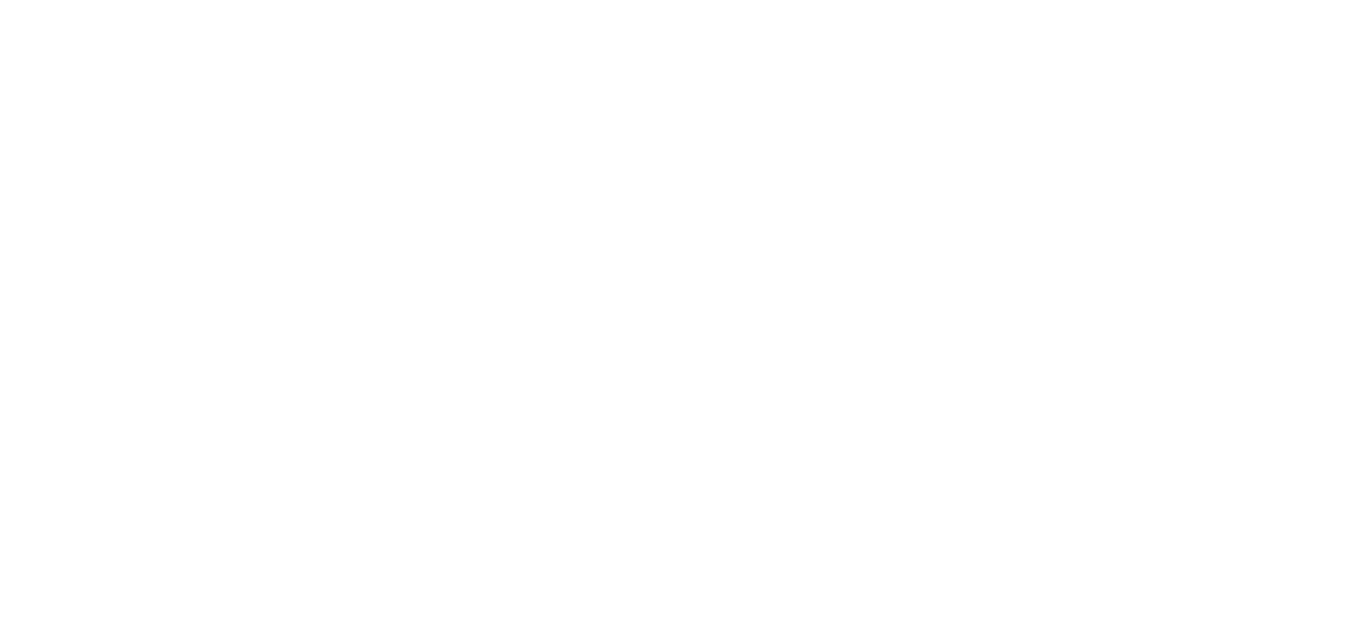 scroll, scrollTop: 0, scrollLeft: 0, axis: both 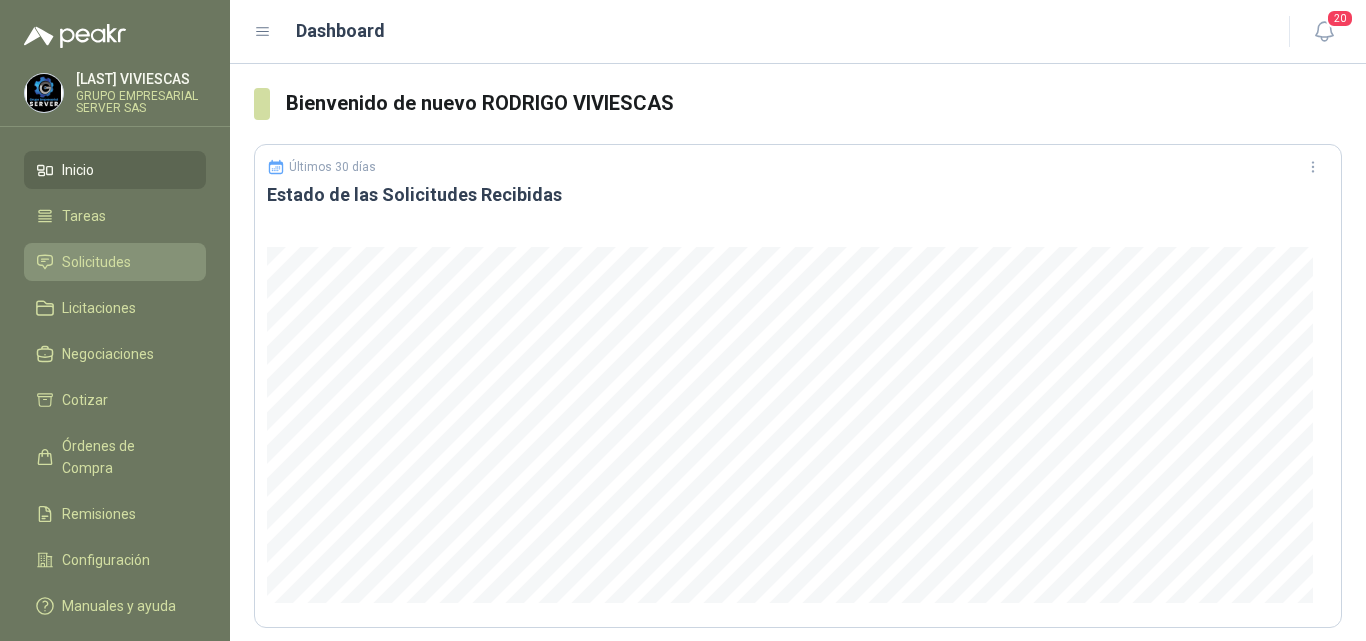 click on "Solicitudes" at bounding box center [96, 262] 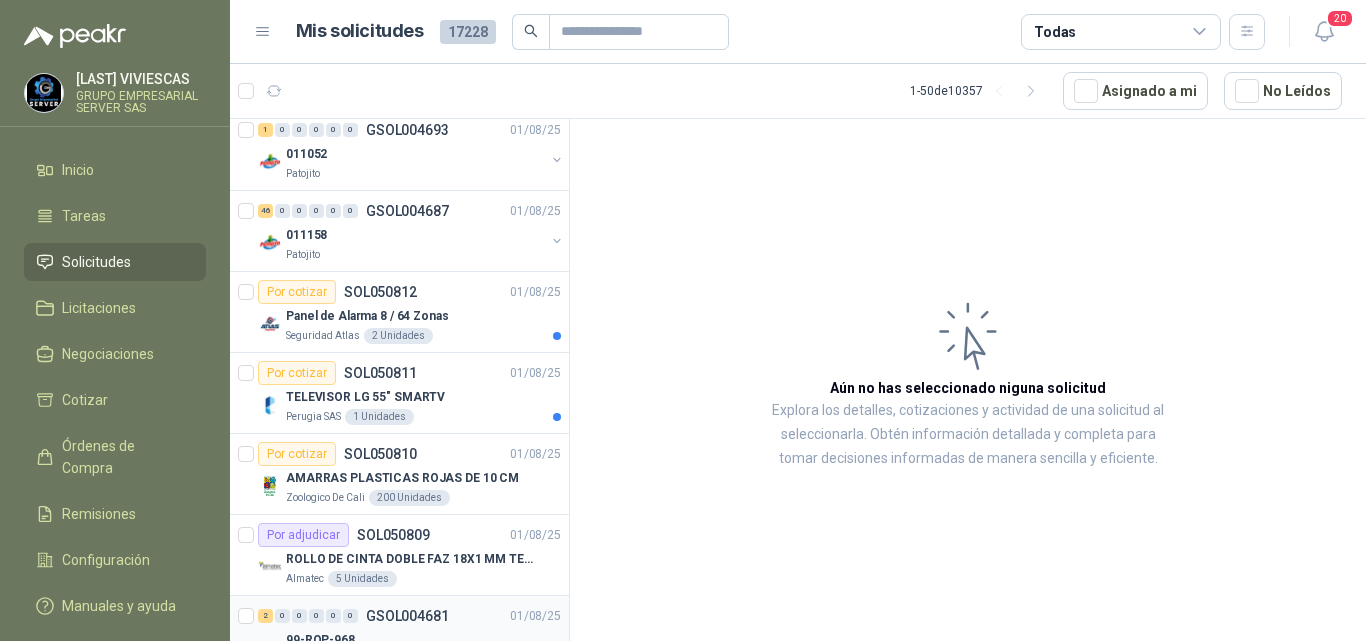 scroll, scrollTop: 2400, scrollLeft: 0, axis: vertical 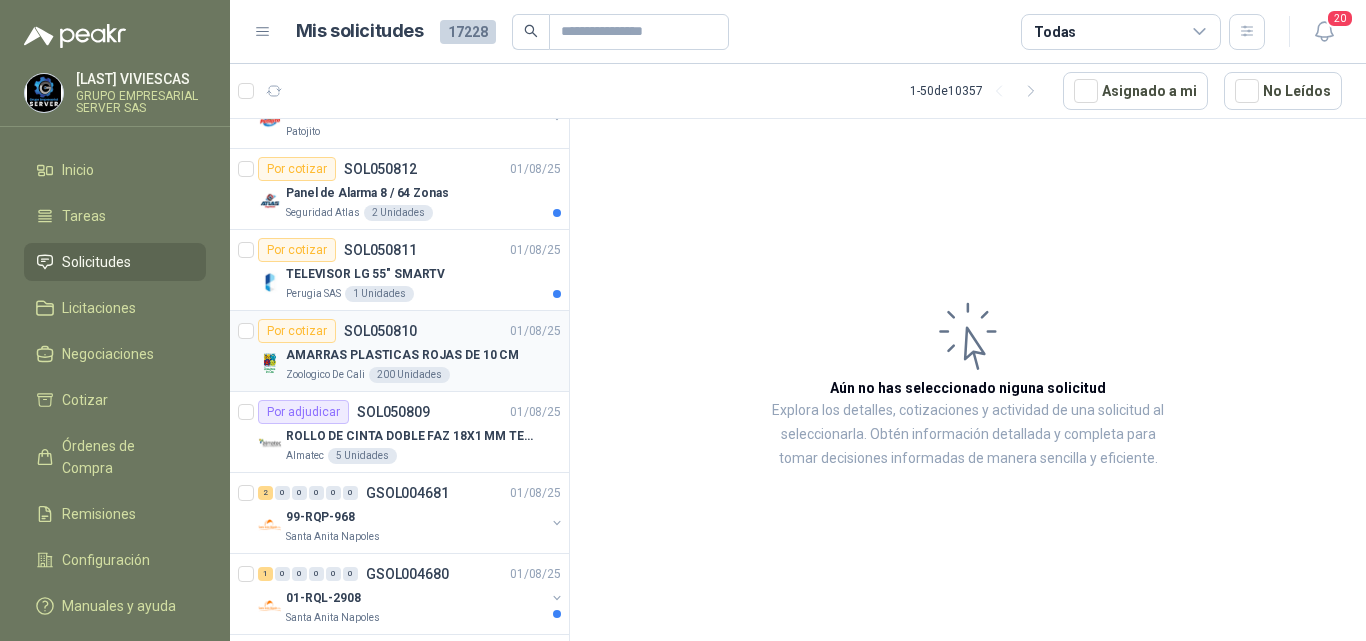 click on "Zoologico De Cali 200 Unidades" at bounding box center (423, 375) 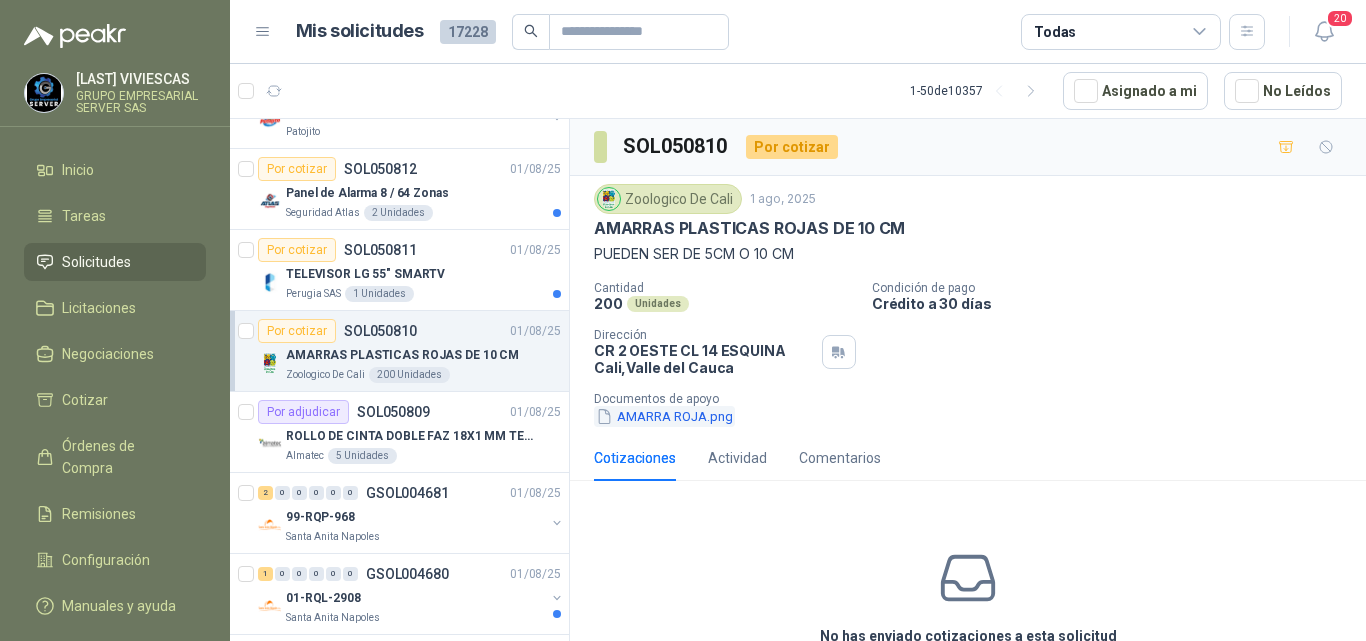 click on "AMARRA ROJA.png" at bounding box center [664, 416] 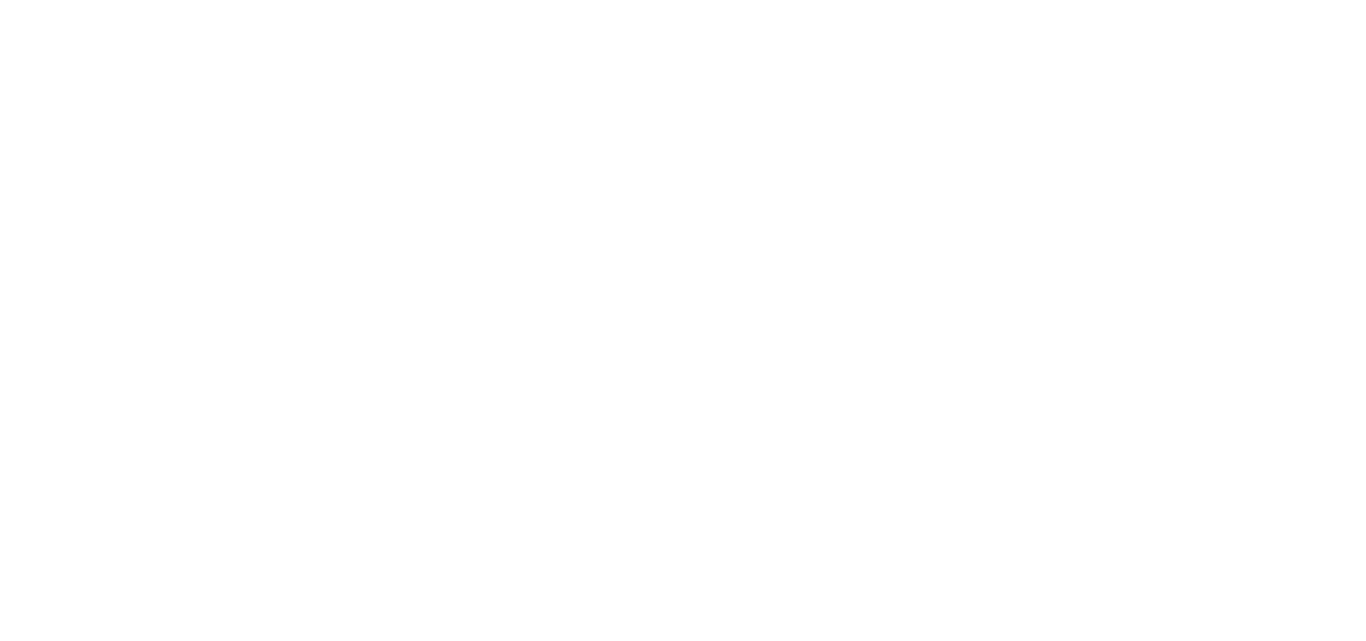 scroll, scrollTop: 0, scrollLeft: 0, axis: both 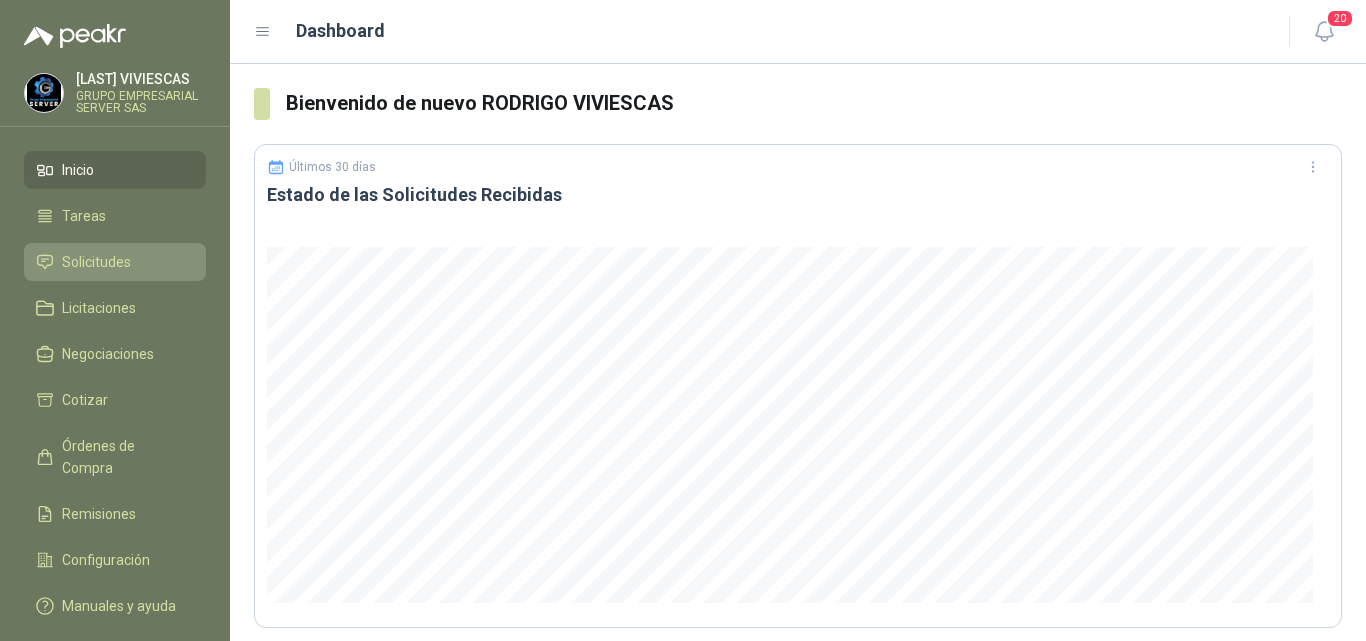 click on "Solicitudes" at bounding box center [96, 262] 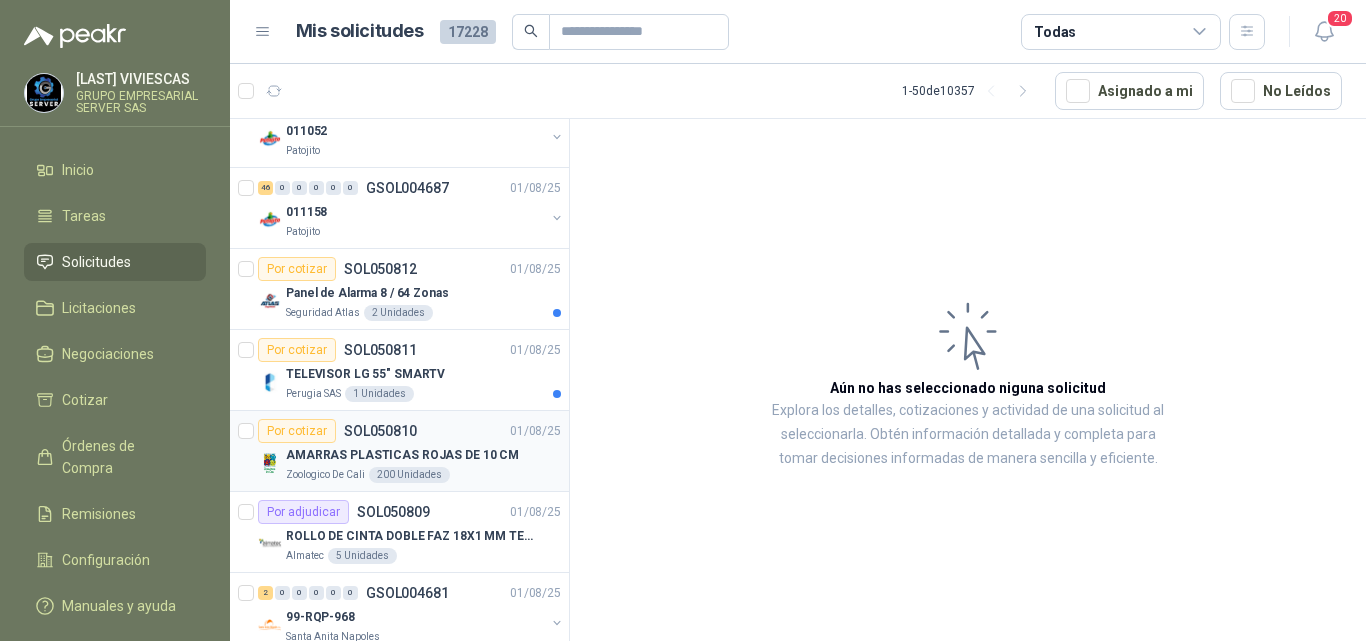 scroll, scrollTop: 2500, scrollLeft: 0, axis: vertical 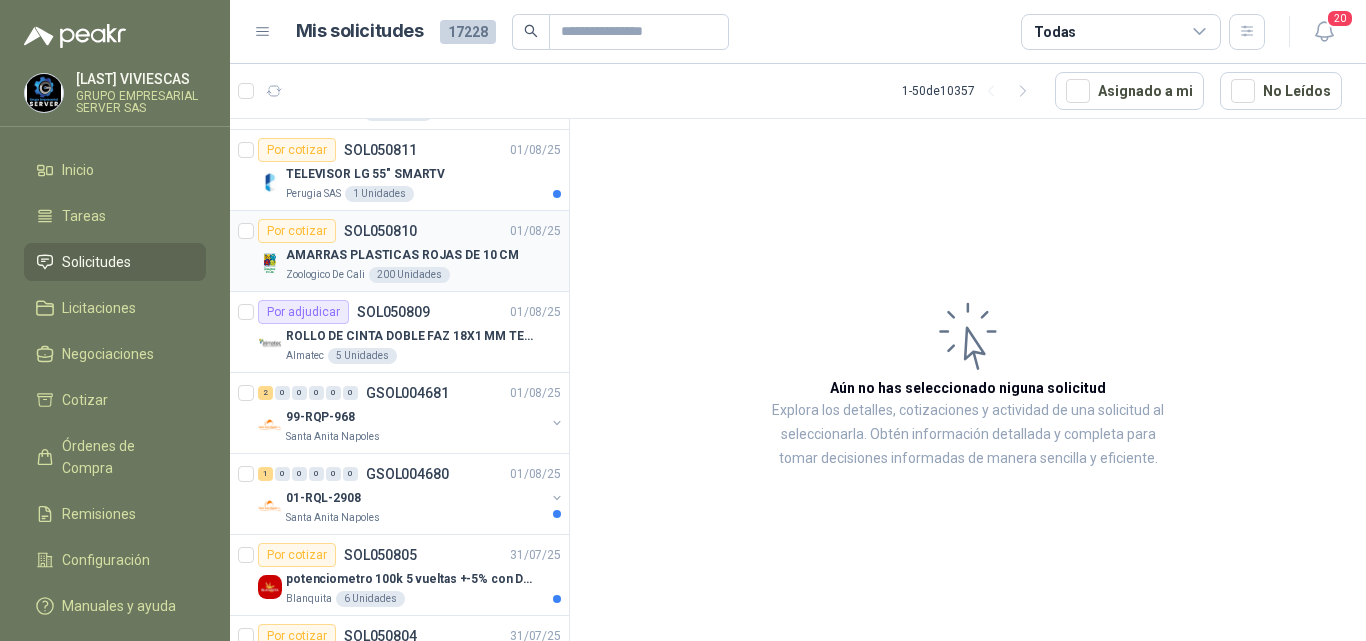 click on "AMARRAS PLASTICAS ROJAS DE 10 CM" at bounding box center [402, 255] 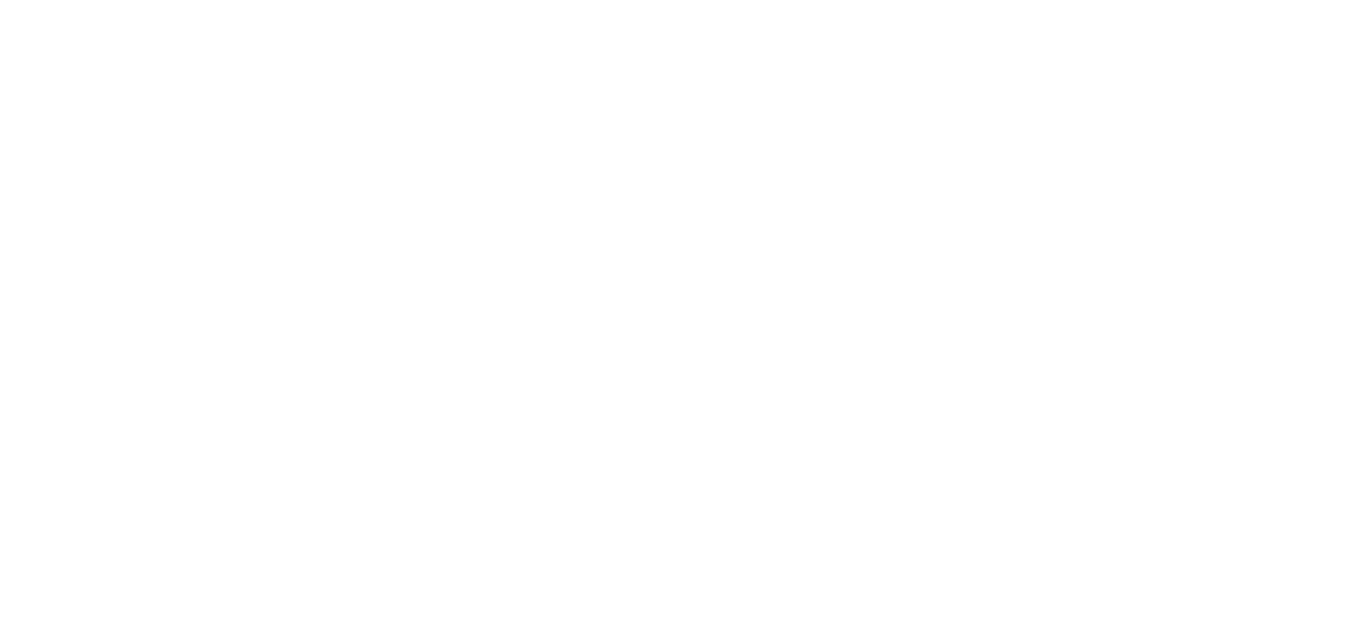 scroll, scrollTop: 0, scrollLeft: 0, axis: both 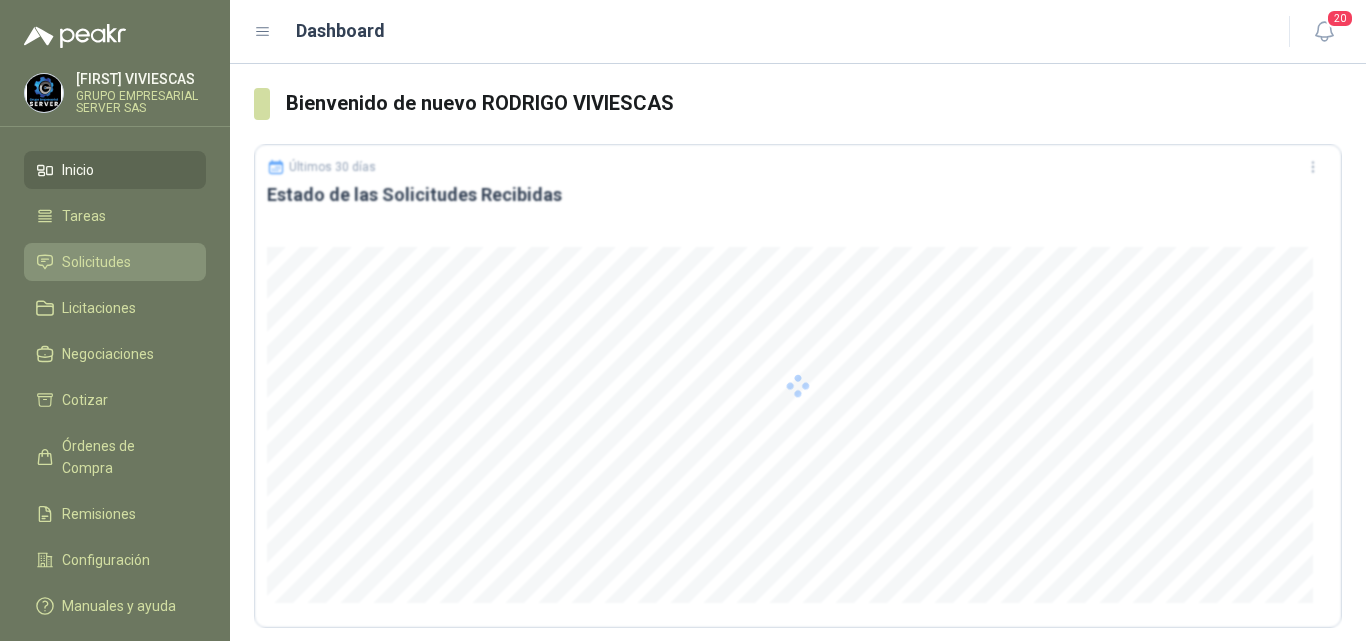 click on "Solicitudes" at bounding box center [96, 262] 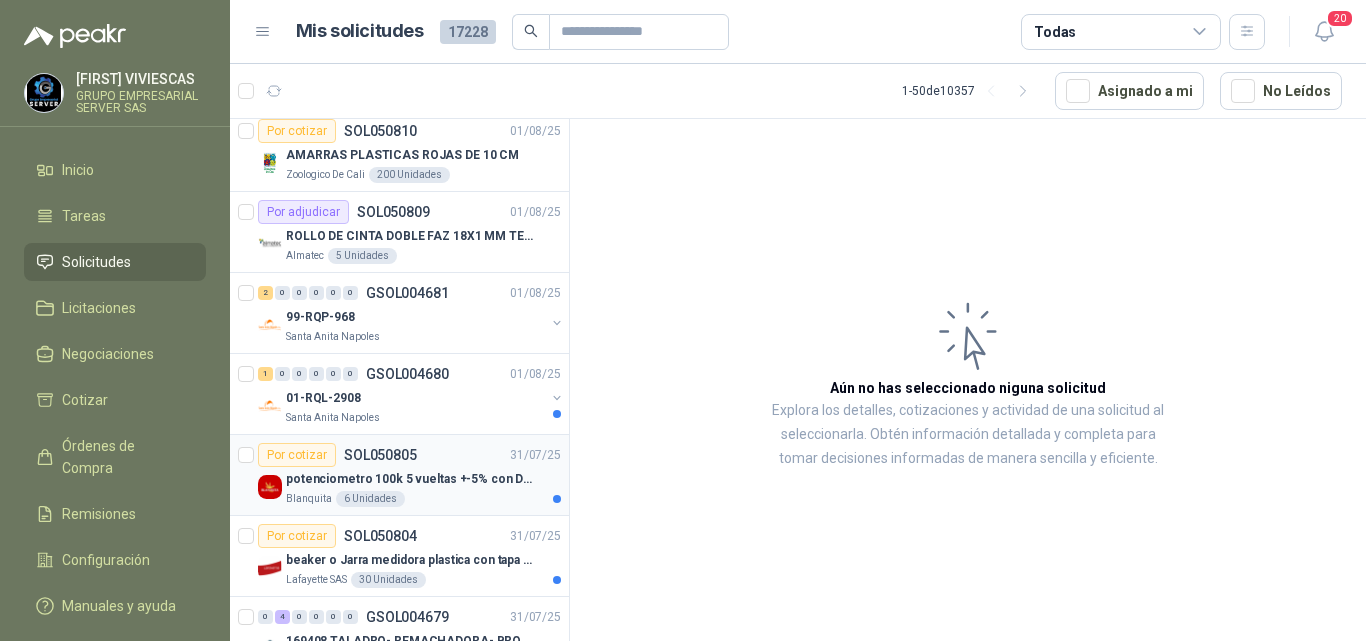 scroll, scrollTop: 2700, scrollLeft: 0, axis: vertical 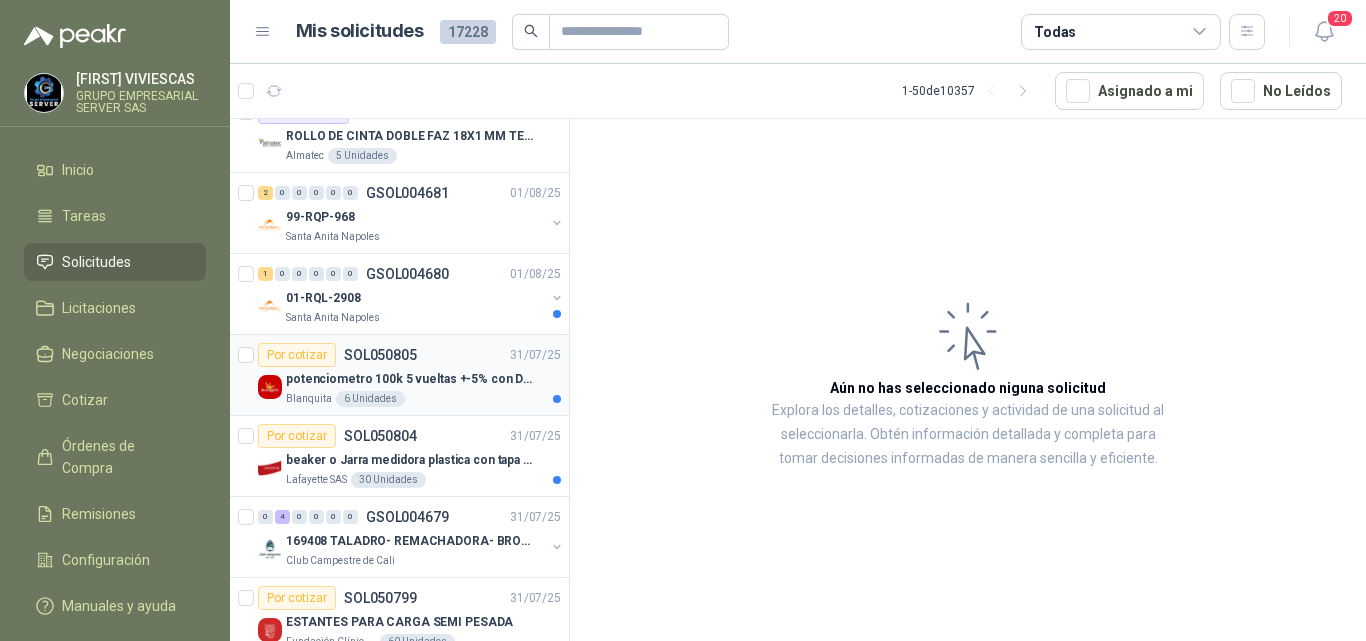 click on "potenciometro 100k 5 vueltas +-5% con Dial perilla" at bounding box center (410, 379) 